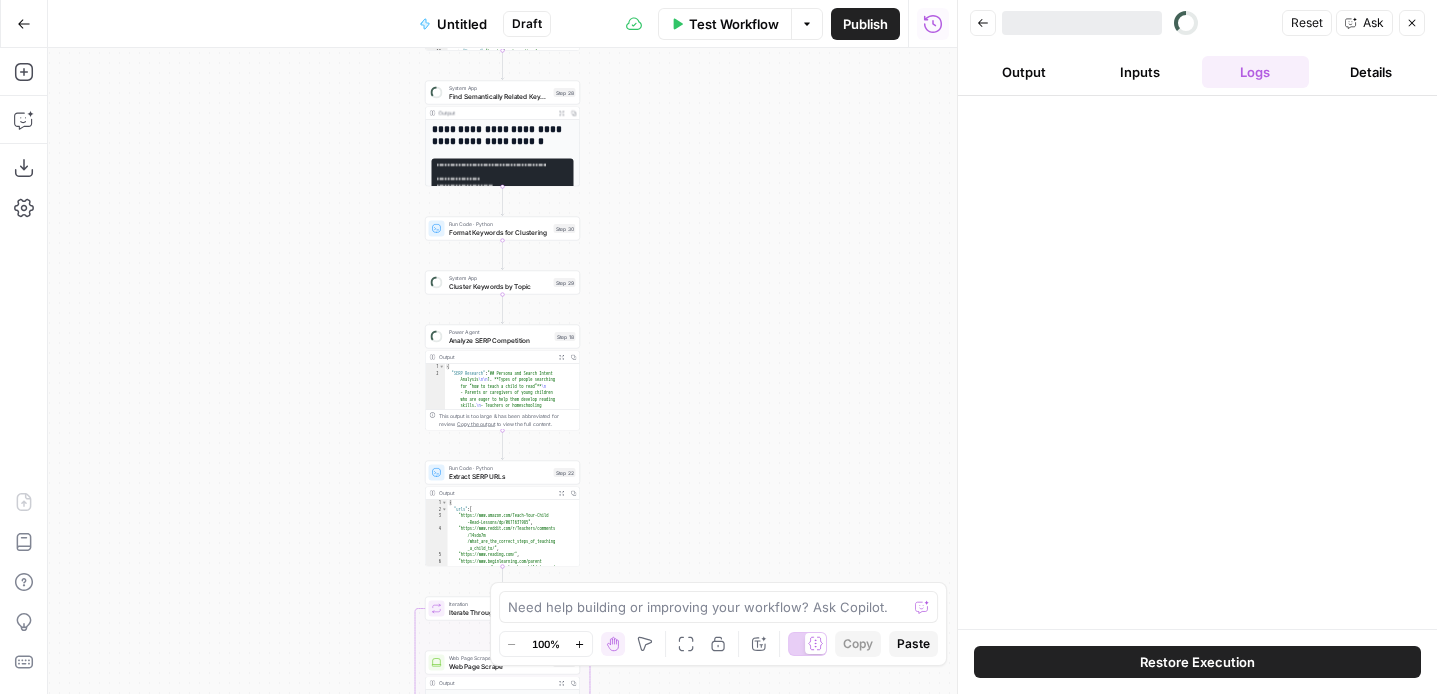 scroll, scrollTop: 0, scrollLeft: 0, axis: both 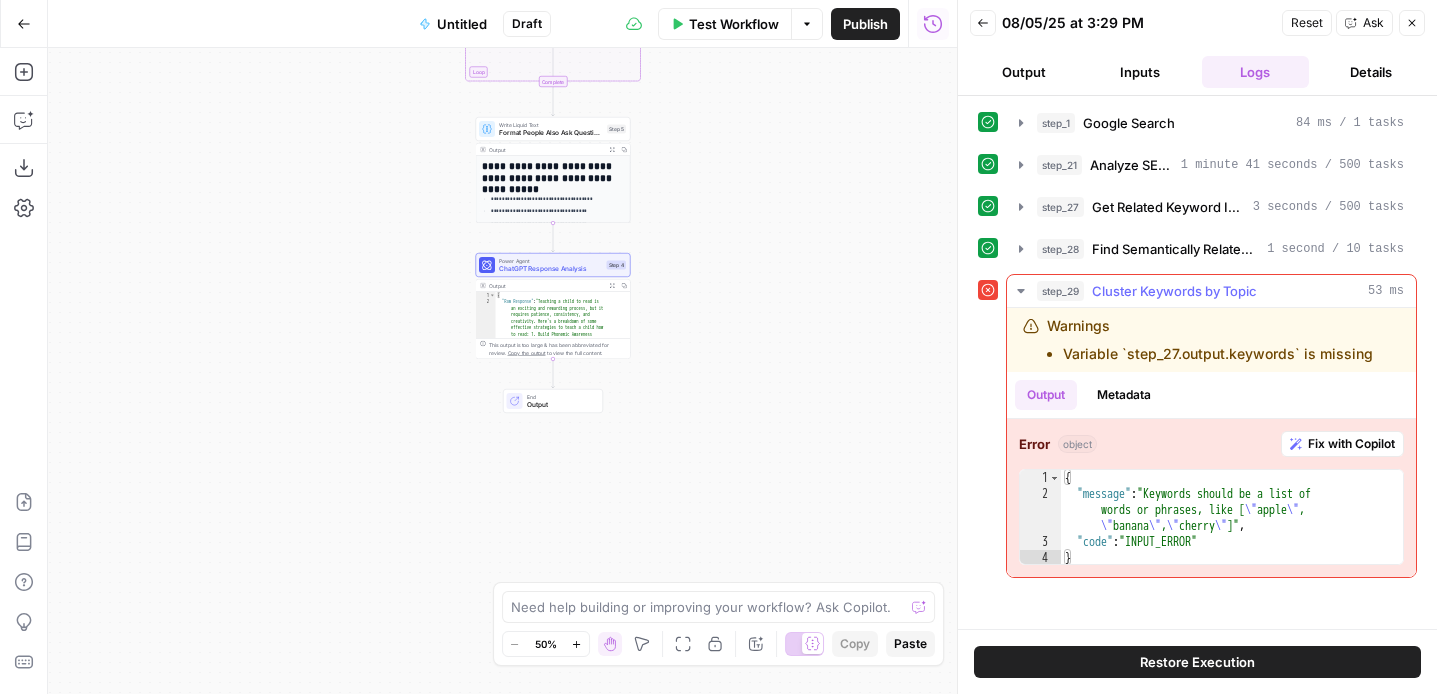 click on "Fix with Copilot" at bounding box center [1351, 444] 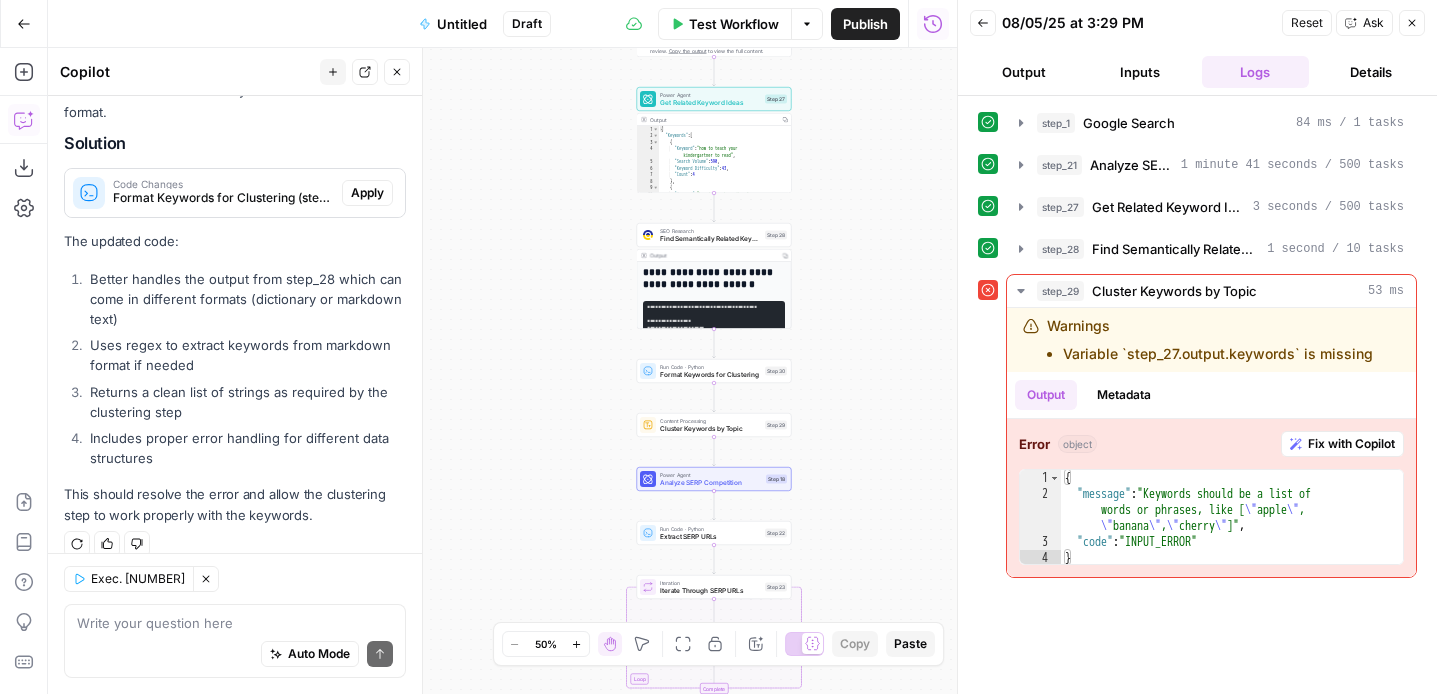 scroll, scrollTop: 359, scrollLeft: 0, axis: vertical 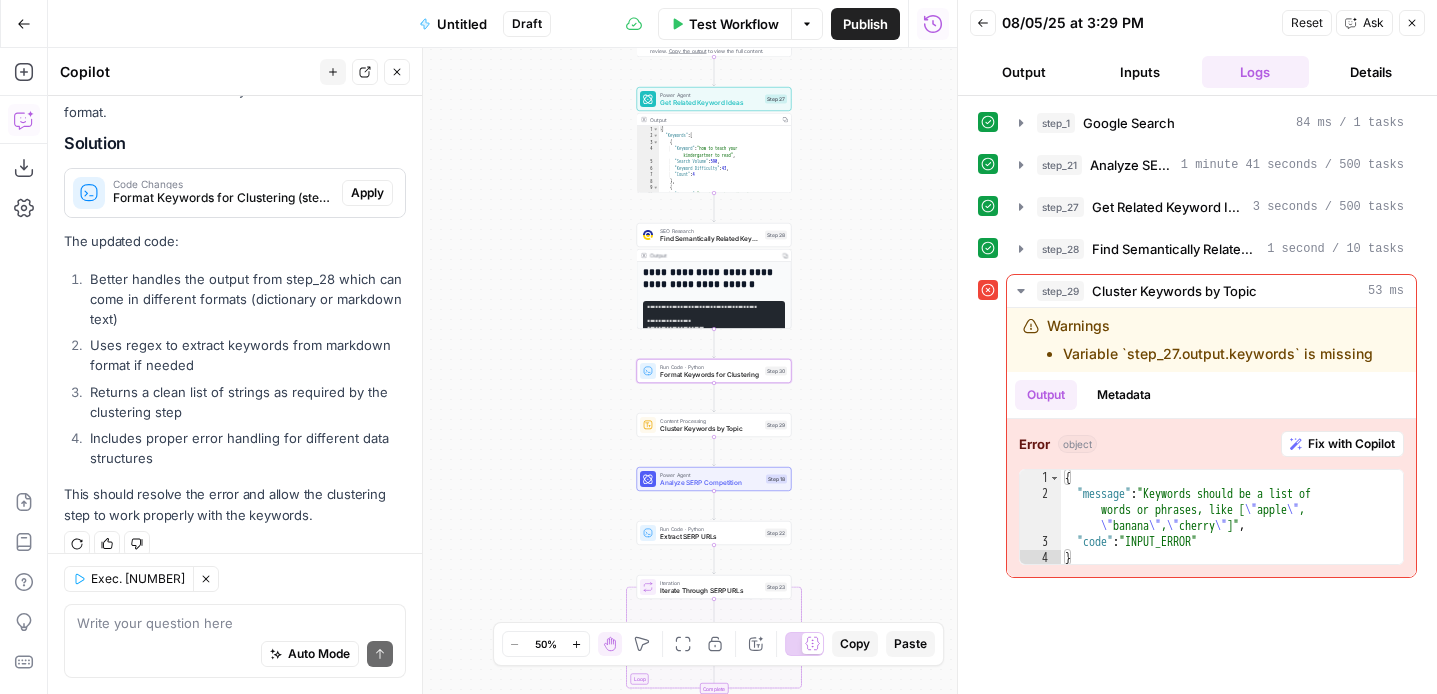 click on "Apply" at bounding box center (367, 193) 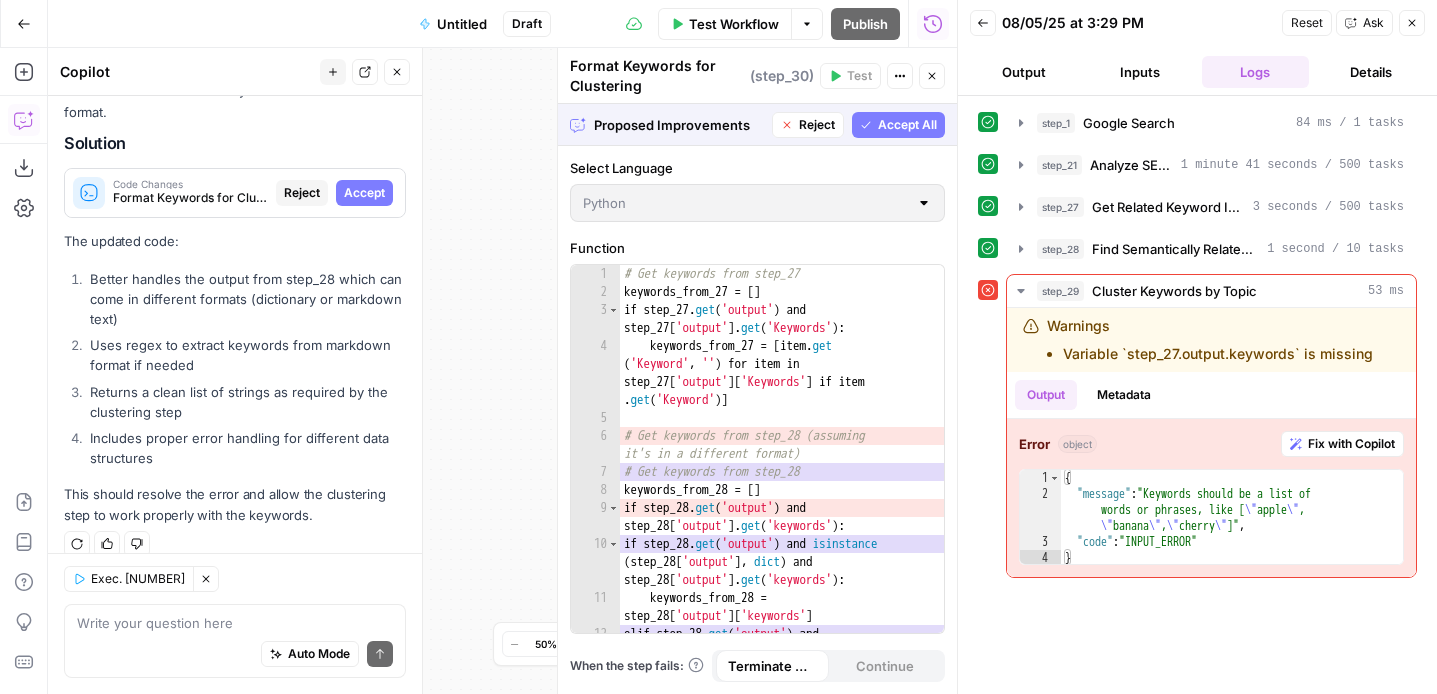 click on "Accept All" at bounding box center (907, 125) 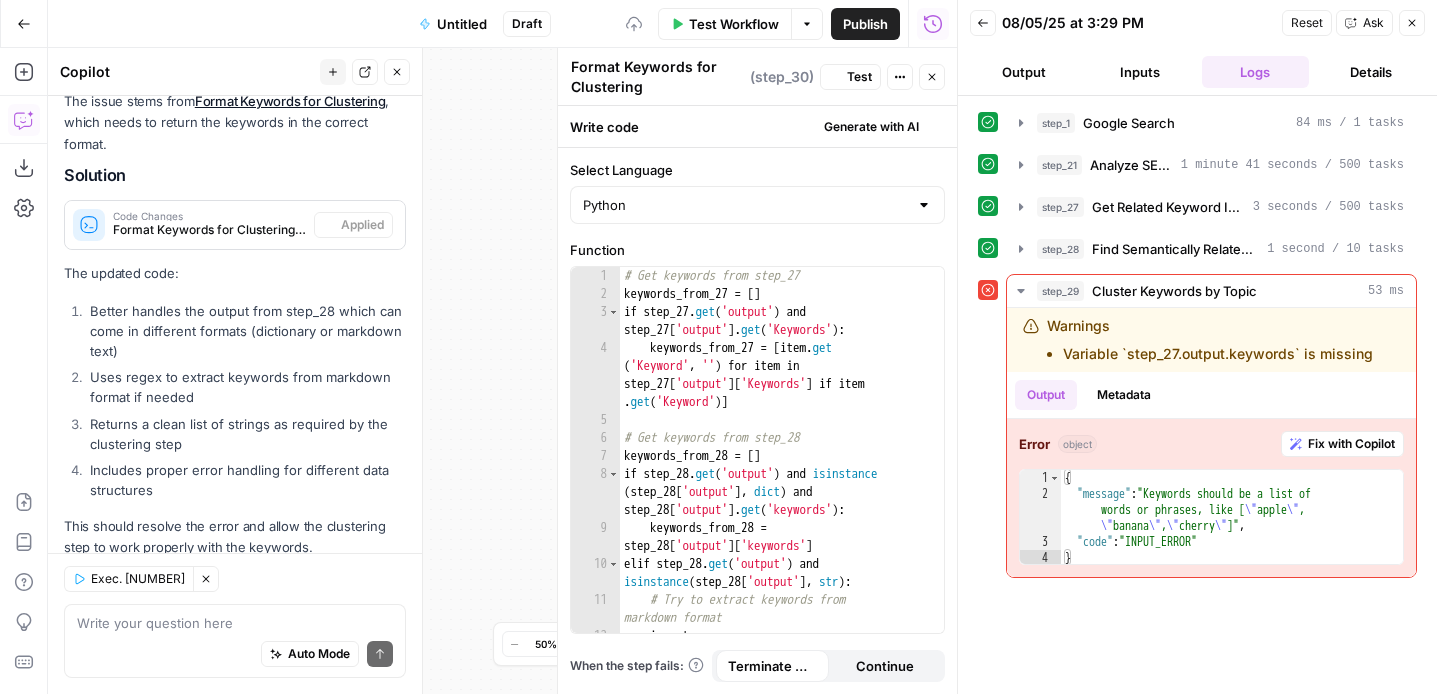 scroll, scrollTop: 391, scrollLeft: 0, axis: vertical 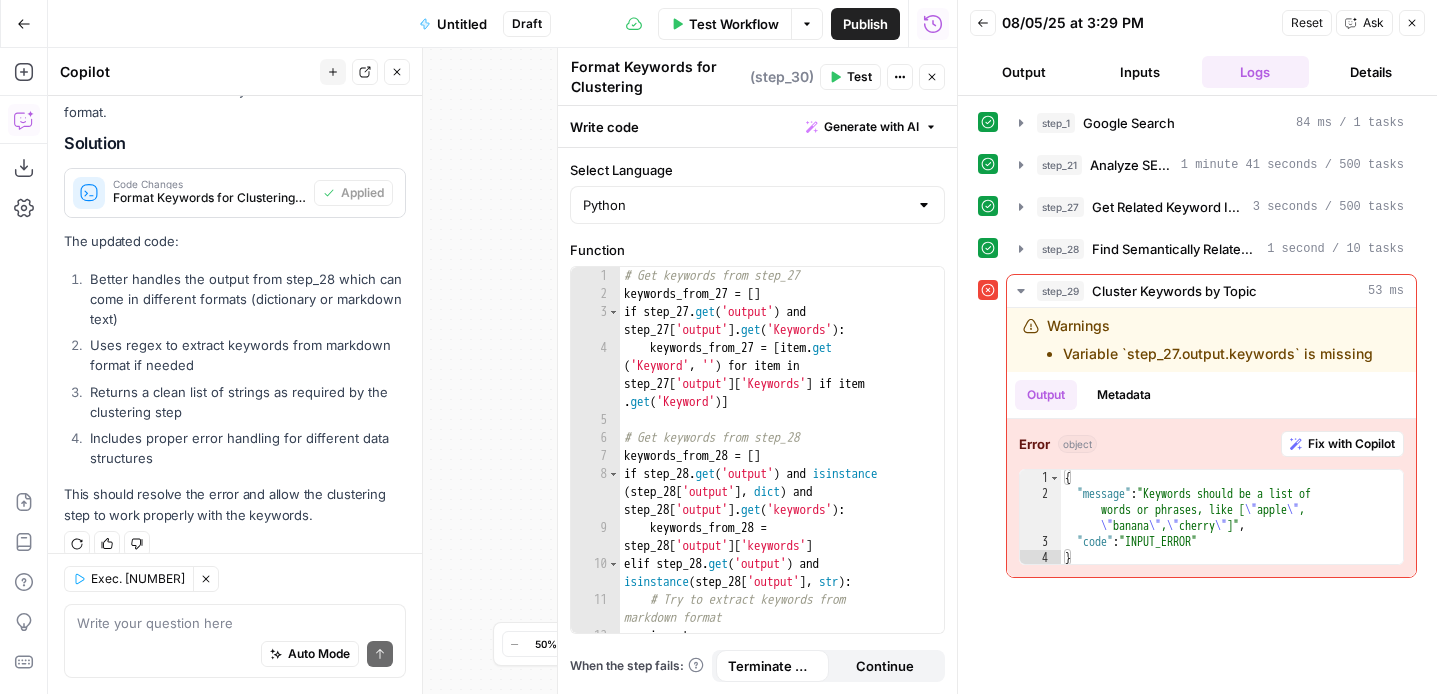 click on "Format Keywords for Clustering Format Keywords for Clustering  ( step_30 ) Test Actions Close" at bounding box center [757, 77] 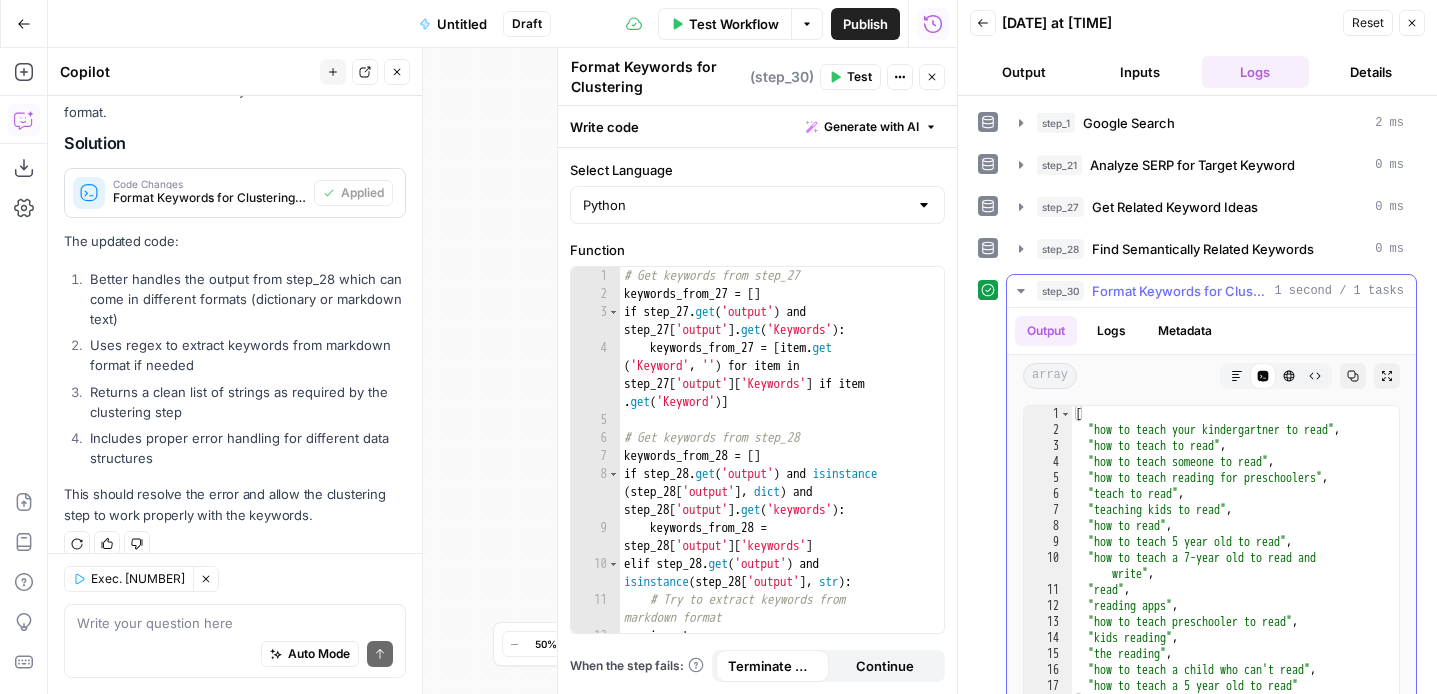 scroll, scrollTop: 125, scrollLeft: 0, axis: vertical 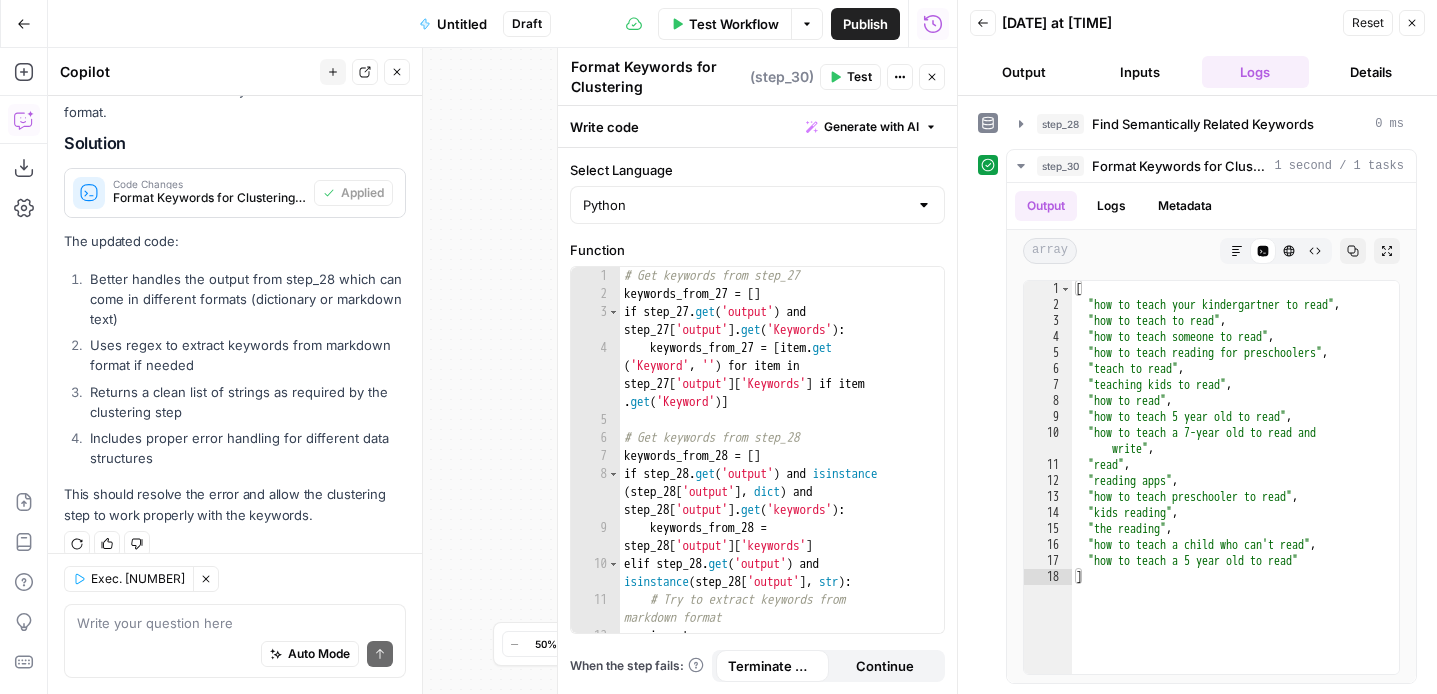 click on "Close" at bounding box center (932, 77) 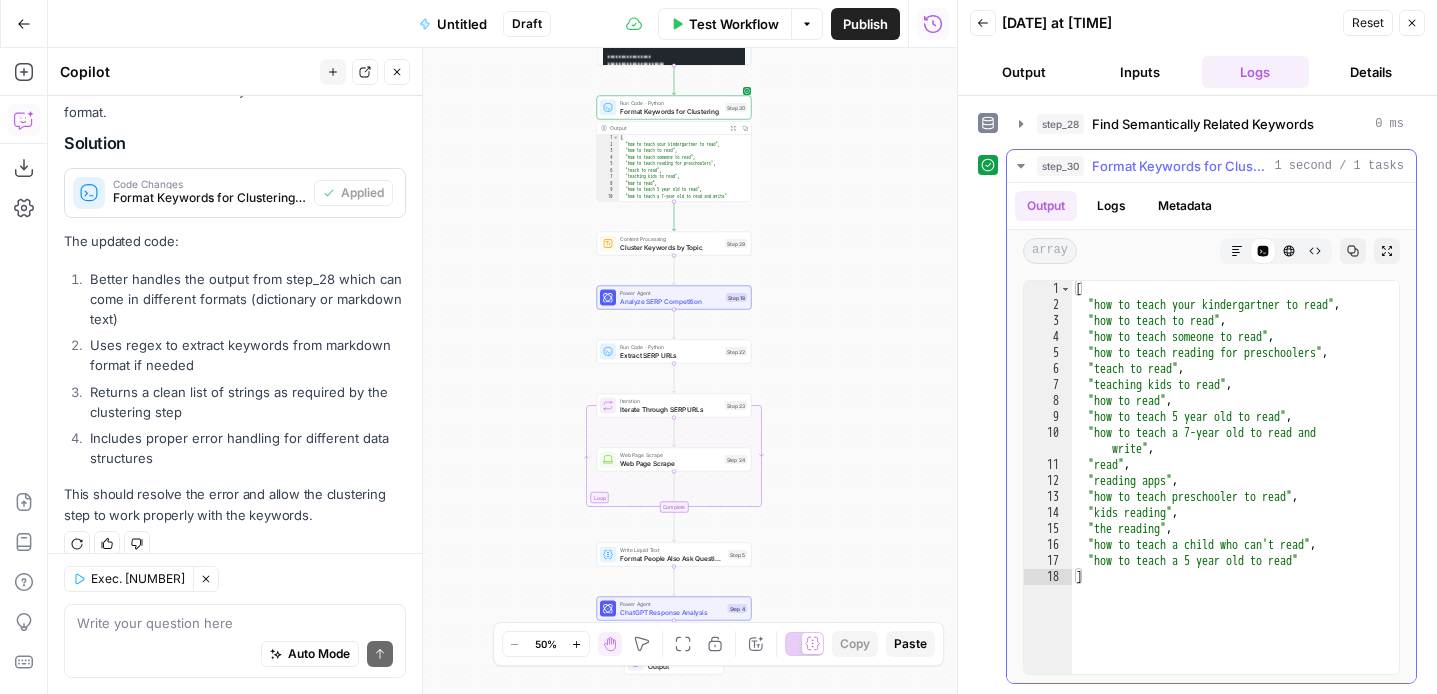 scroll, scrollTop: 0, scrollLeft: 0, axis: both 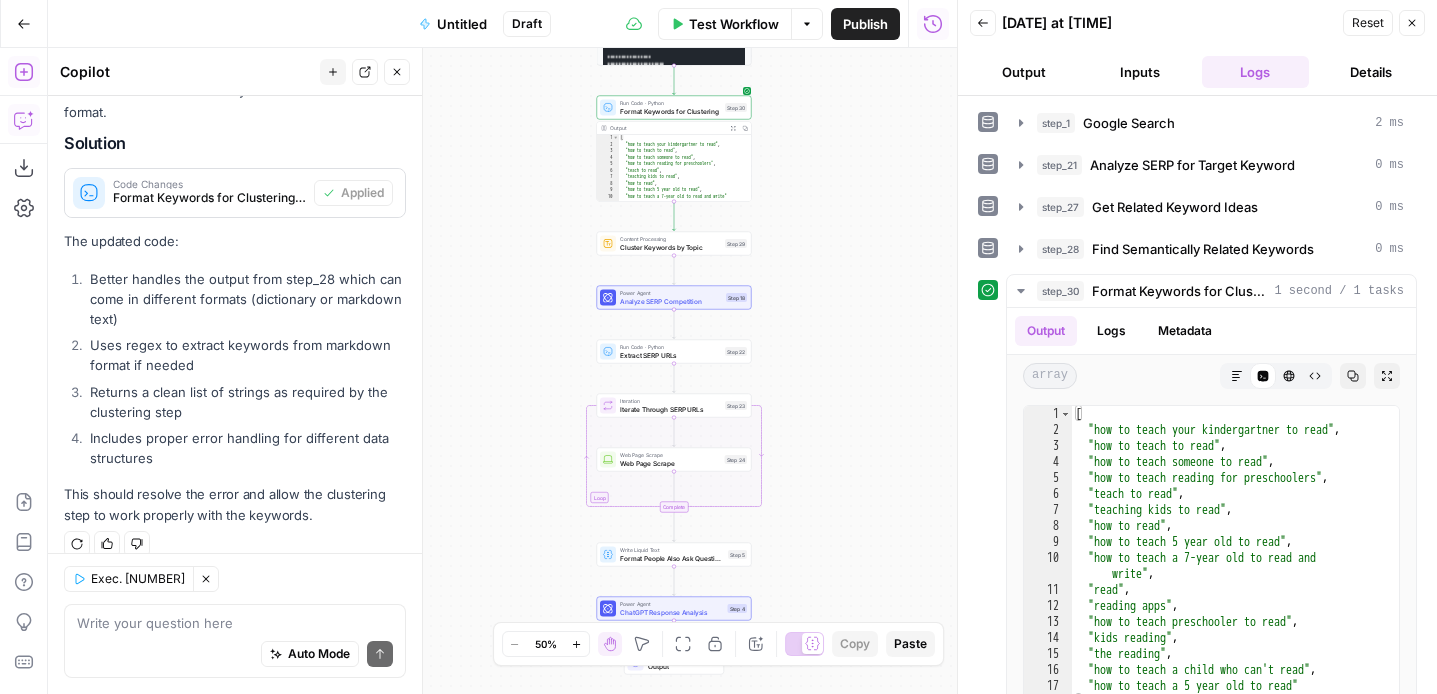 click 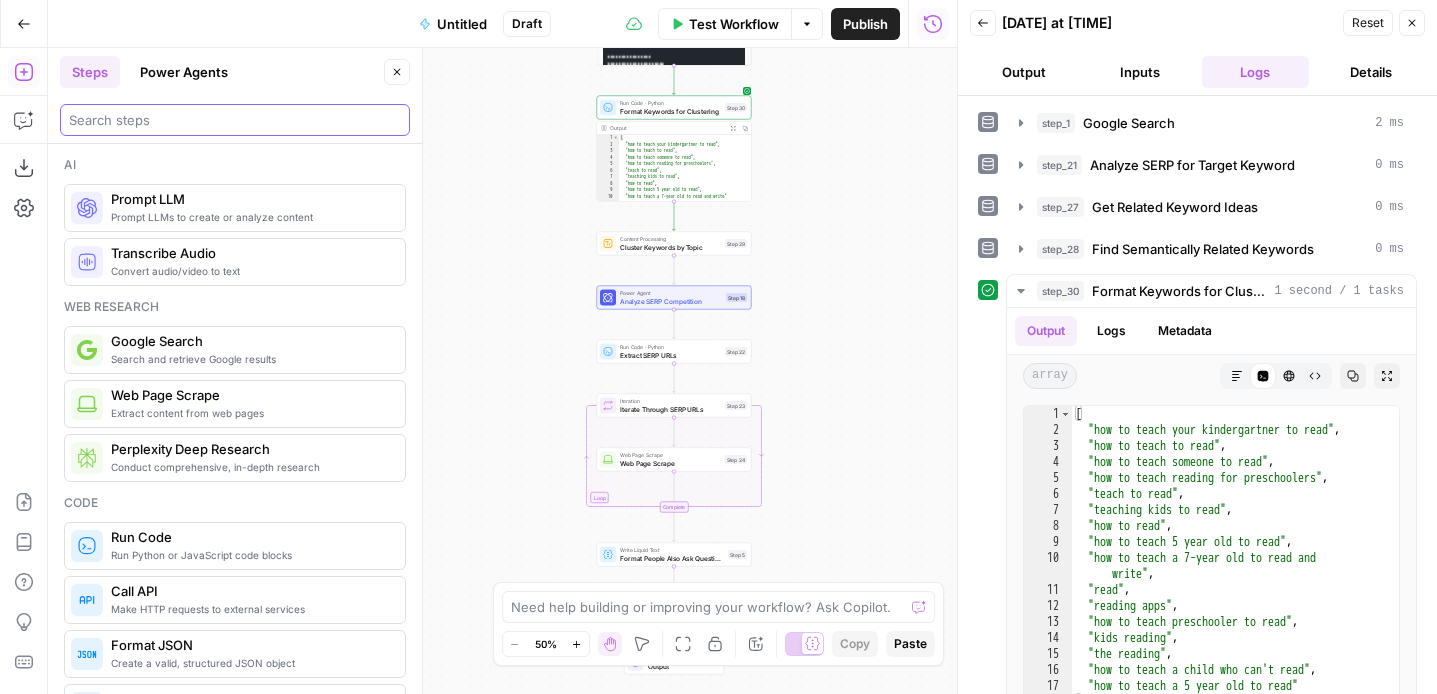 click at bounding box center (235, 120) 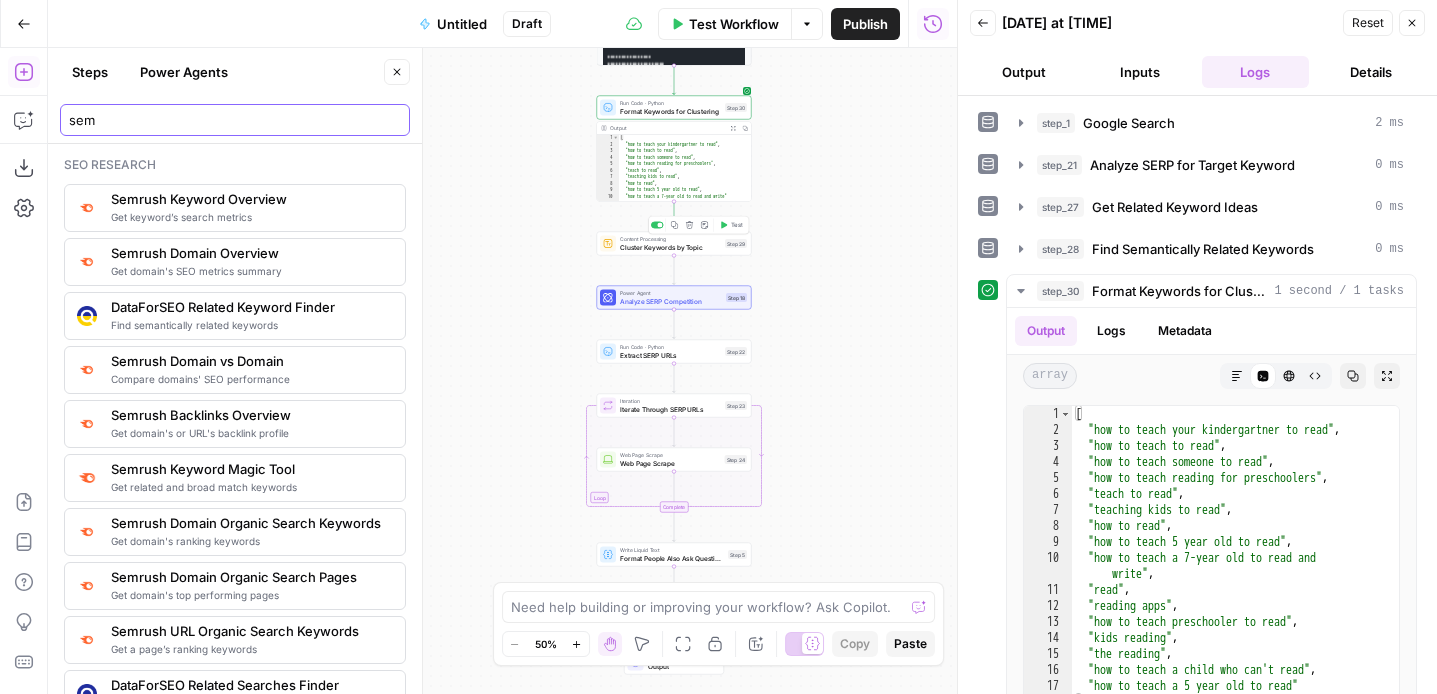type on "sem" 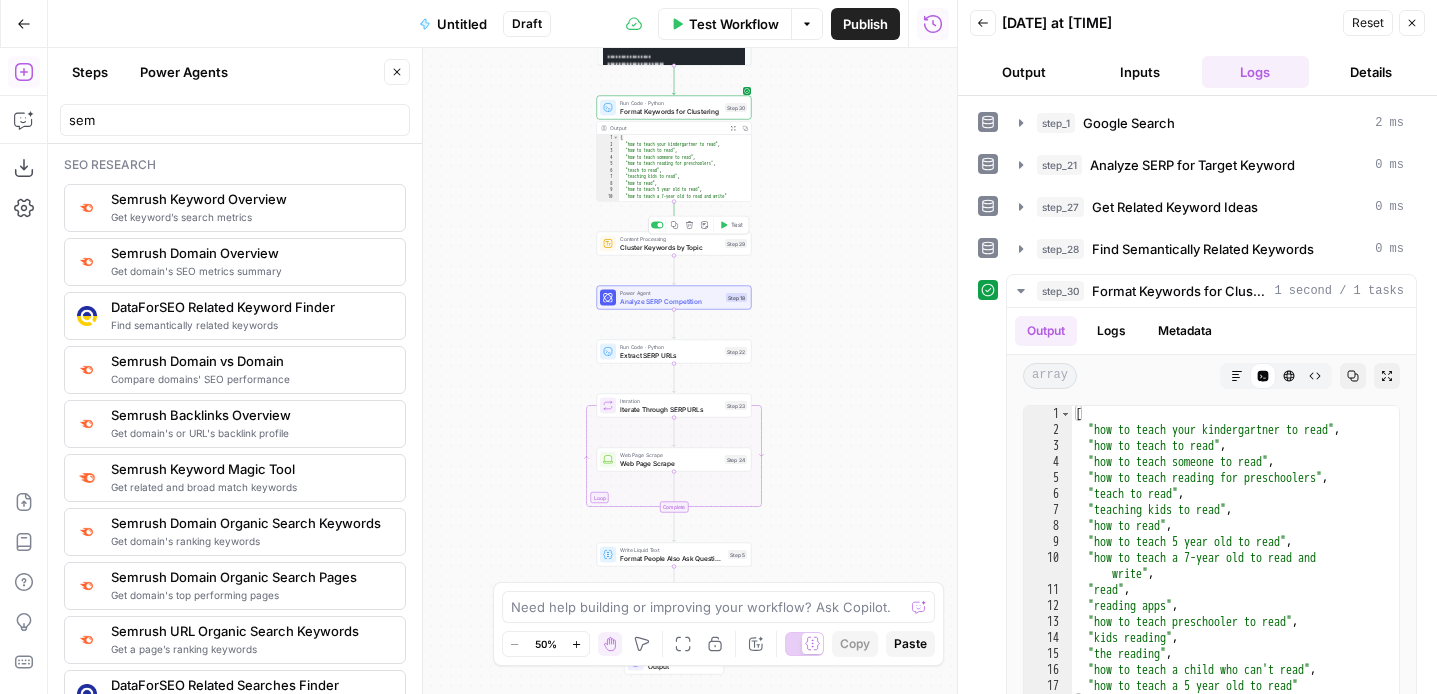 click on "Cluster Keywords by Topic" at bounding box center (670, 247) 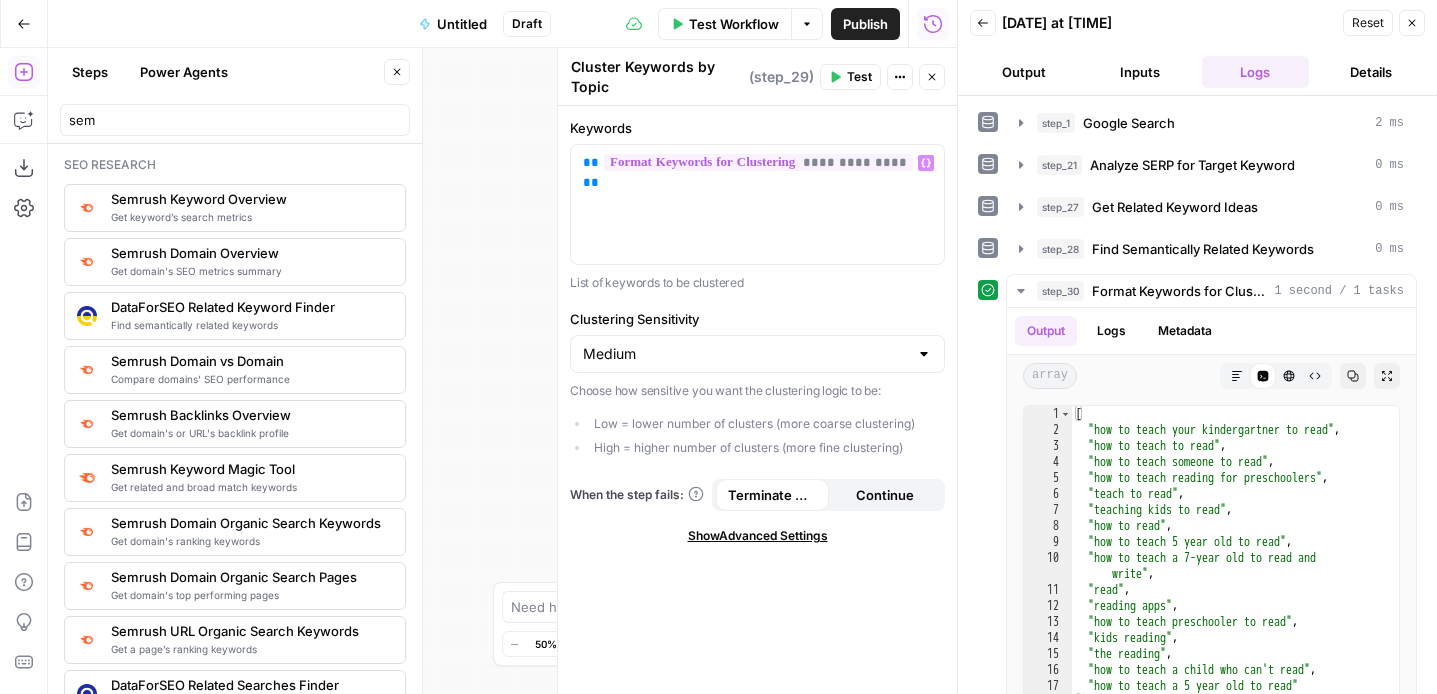 click on "{    "SERP Research" :  "## Persona and Search Intent  Analysis \n\n 1. **Who are the types of  people that are searching for “how to  teach a child to read”?**   \n    -  **Parents and Guardians**: Parents who" at bounding box center [502, 371] 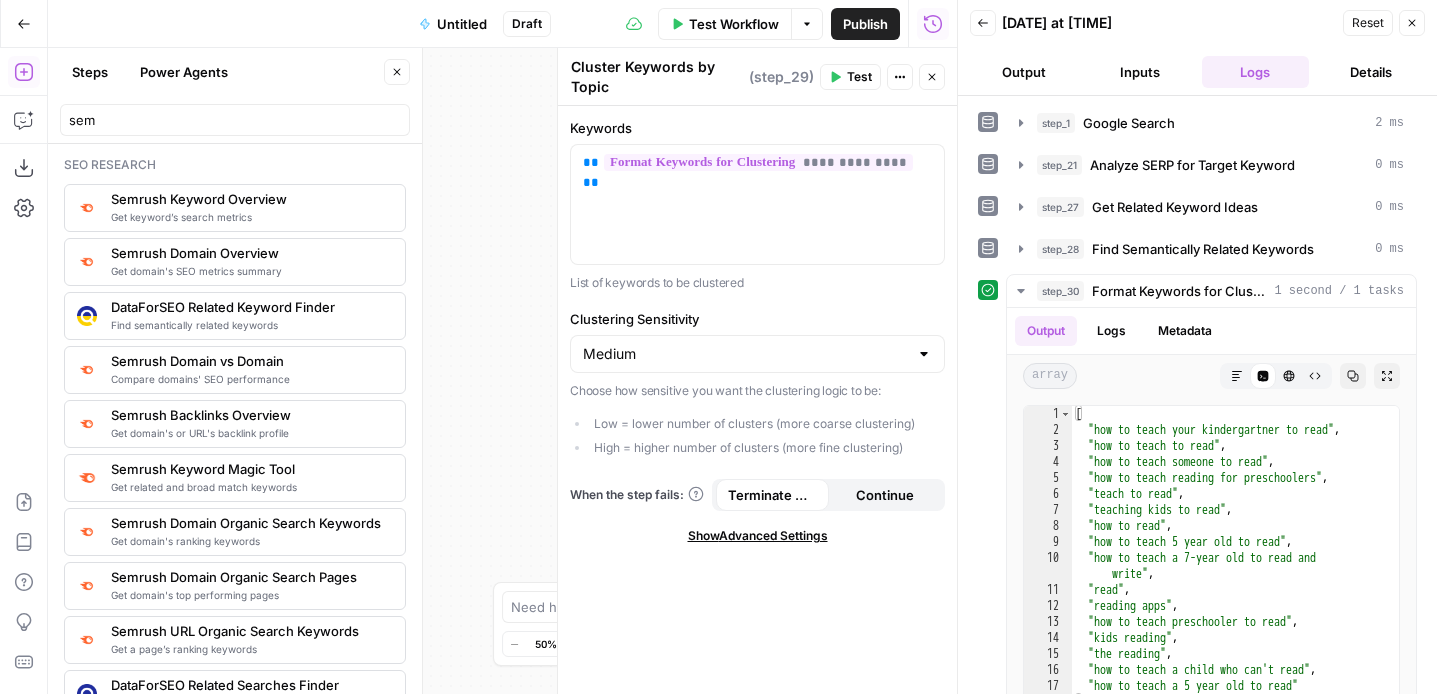 click 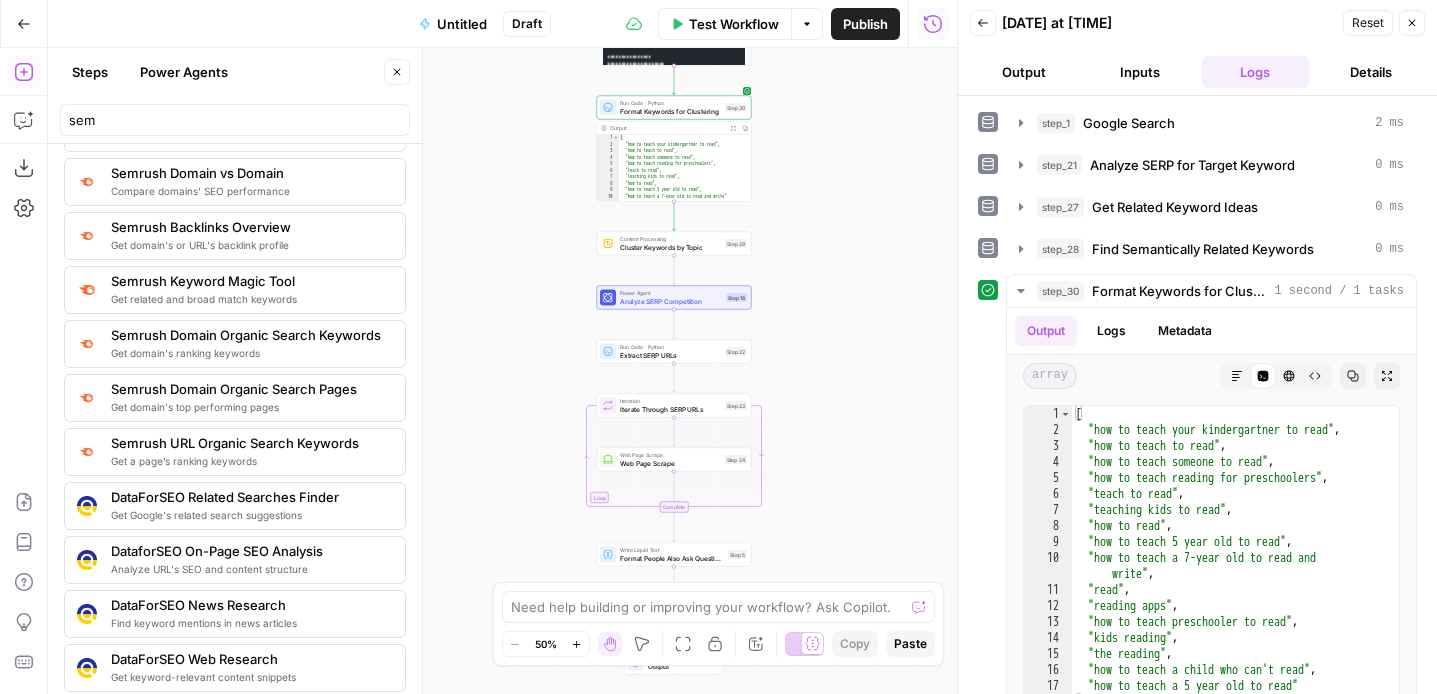 scroll, scrollTop: 194, scrollLeft: 0, axis: vertical 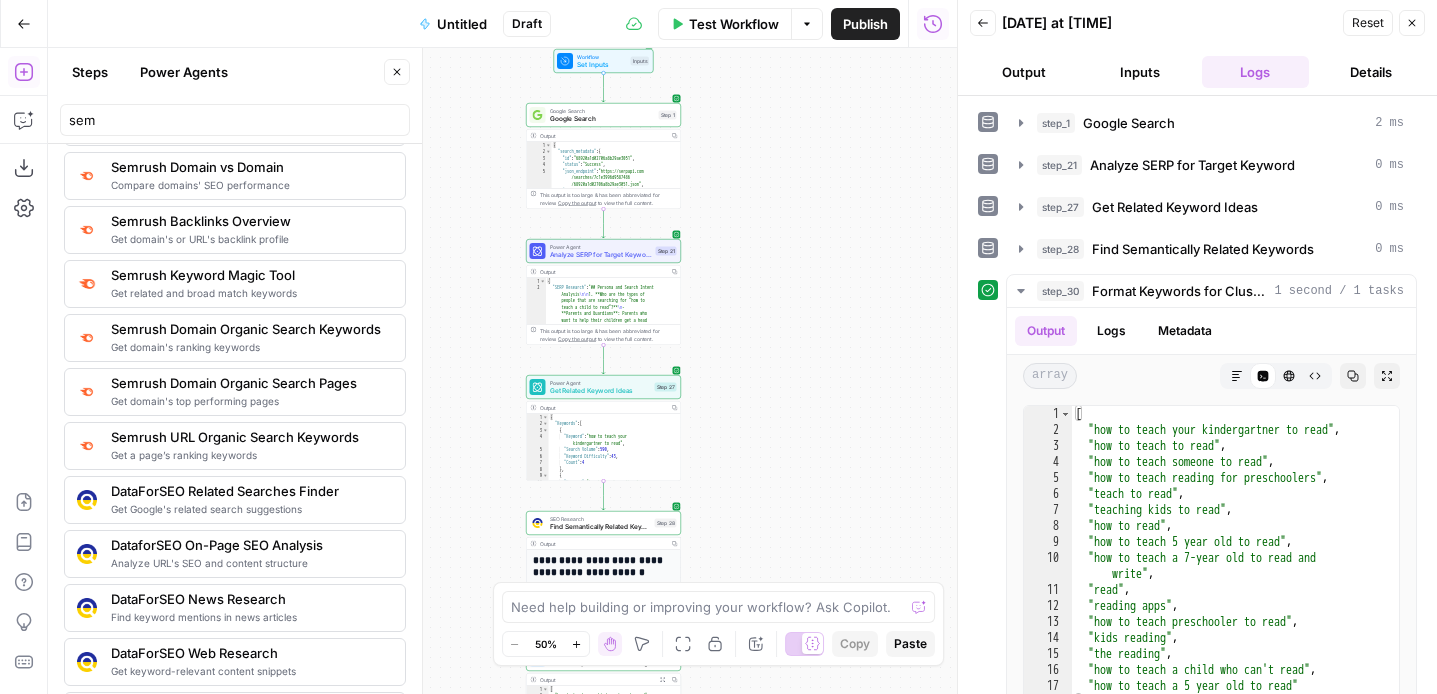 type on "**********" 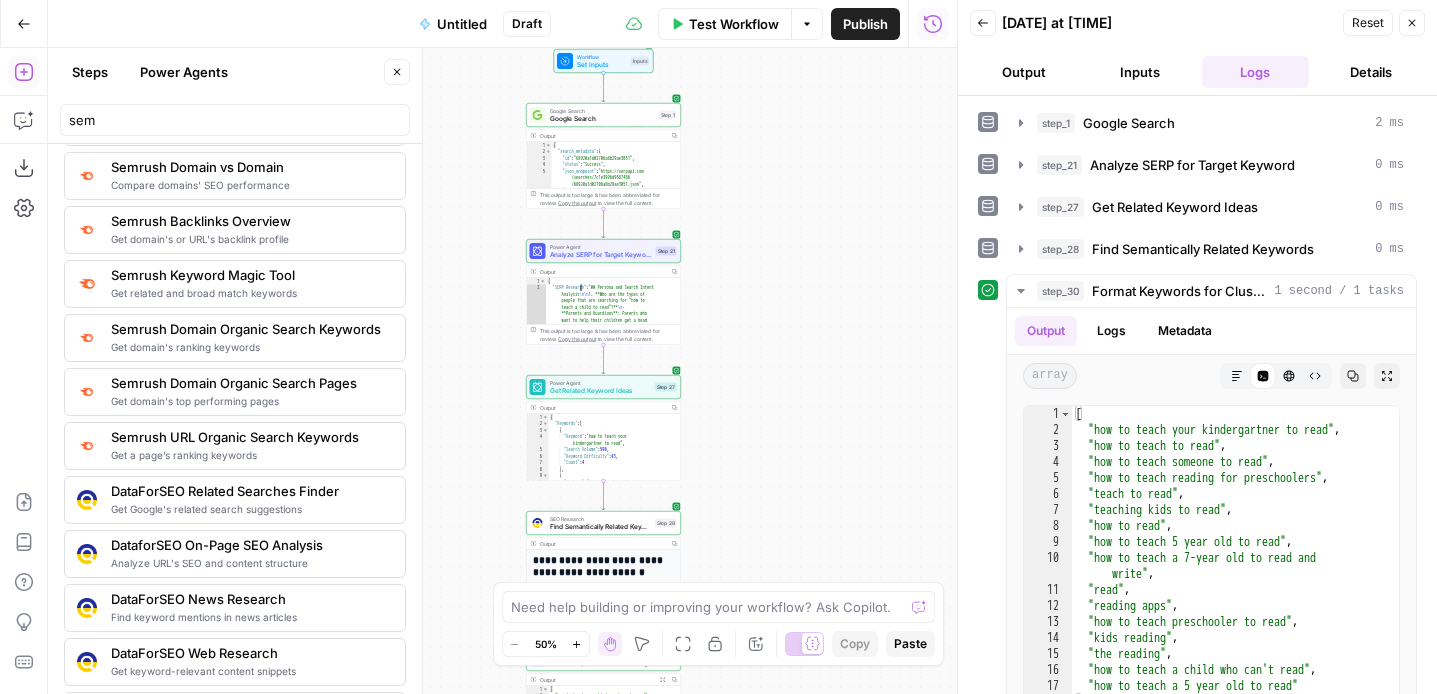 click on "{    "SERP Research" :  "## Persona and Search Intent  Analysis \n\n 1. **Who are the types of  people that are searching for “how to  teach a child to read”?**   \n    -  **Parents and Guardians**: Parents who  want to help their children get a head  start or overcome reading challenges.   \n    - **Home Educators**: Individuals  homeschooling their children and seeking  structured reading strategies.   \n    - **Caretakers and  Tutors**: People responsible for a child’s  wellbeing and education, whether in a  formal tutoring capacity or informal  support role. \n\n 2. **Why are they  searching for “how to teach a child to" at bounding box center [613, 1026] 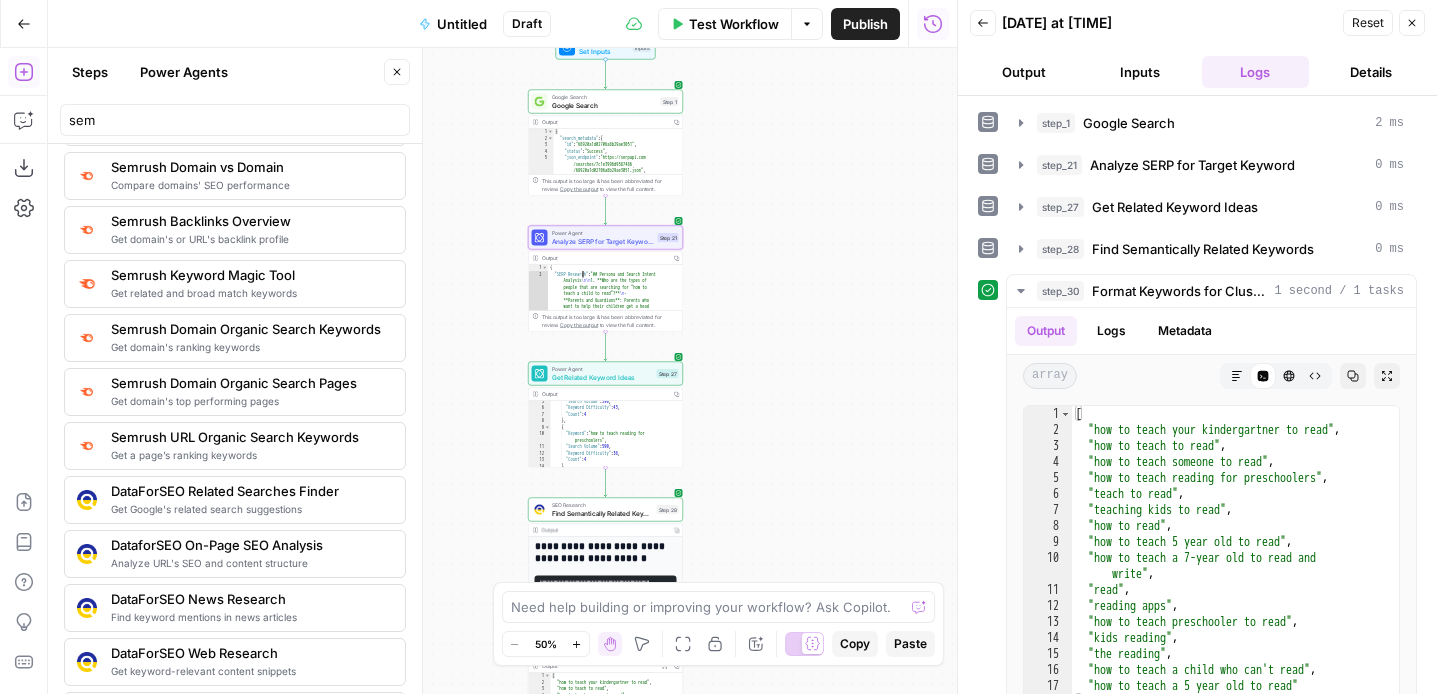 scroll, scrollTop: 69, scrollLeft: 0, axis: vertical 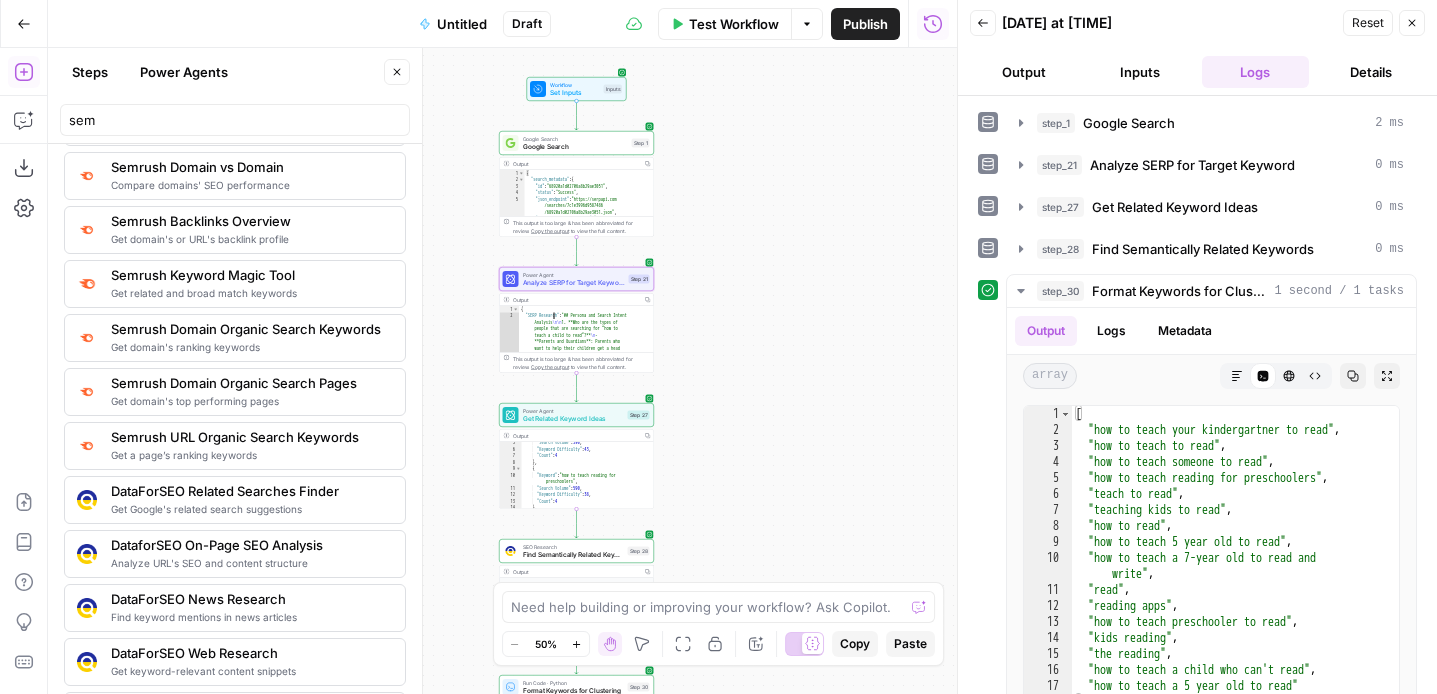 type on "**********" 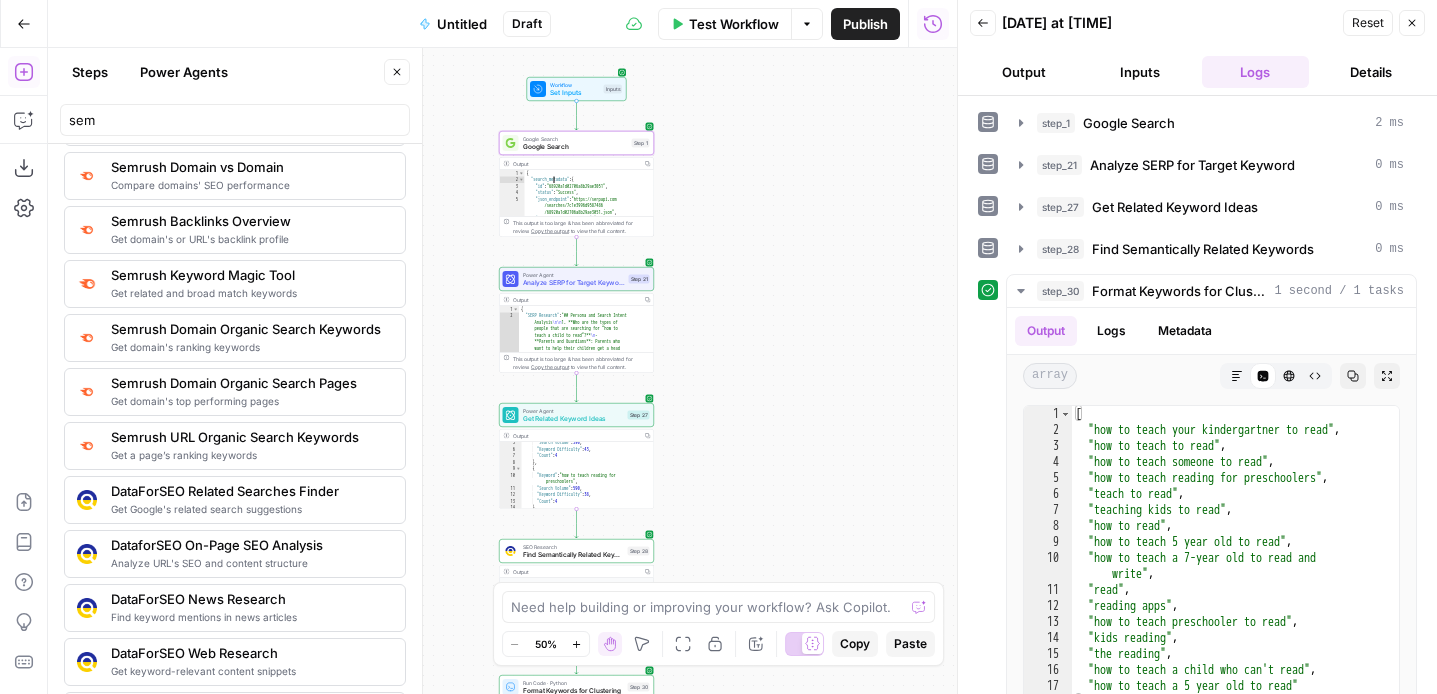 click on "{    "search_metadata" :  {      "id" :  "[ID]" ,      "status" :  "Success" ,      "json_endpoint" :  "https://serpapi.com/searches/[ID]/[ID].json" ,      "pixel_position_endpoint" :  "https://serpapi.com/searches/[ID]/[ID].json_with_pixel_position" ," at bounding box center [590, 213] 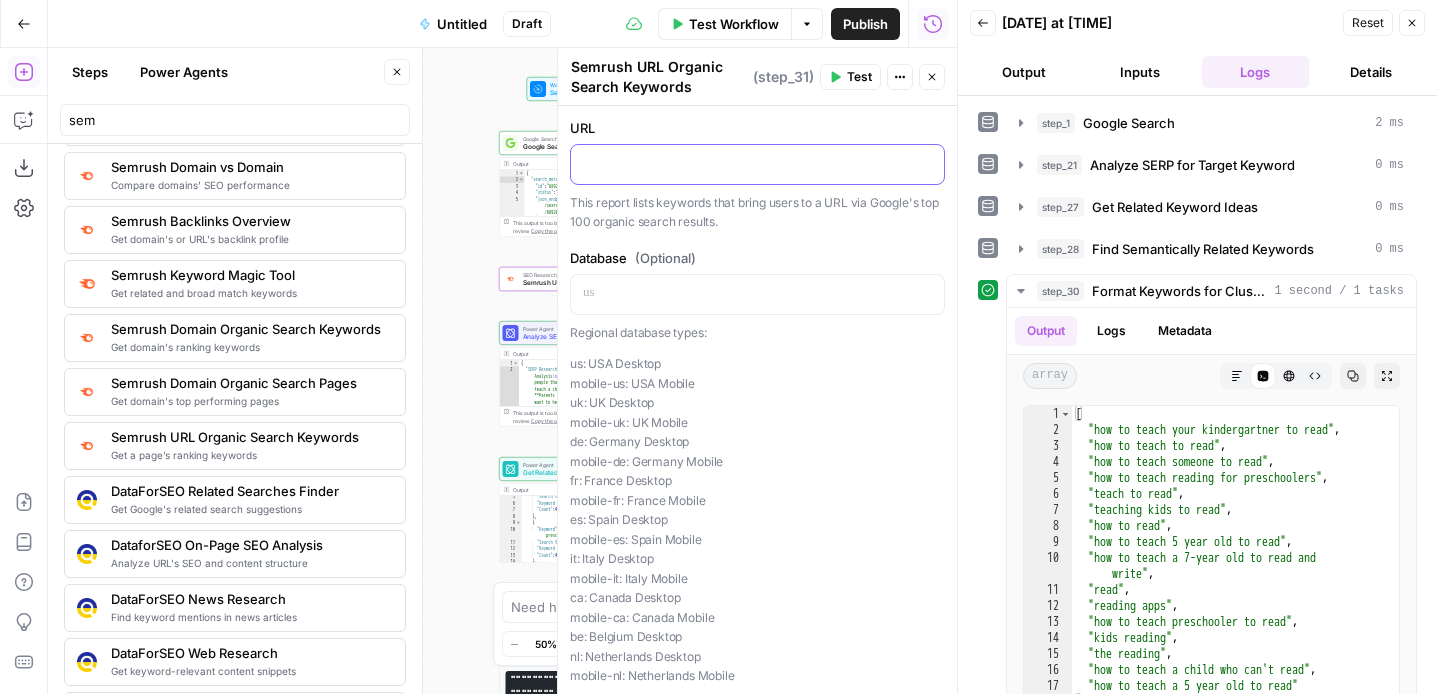 click at bounding box center [757, 163] 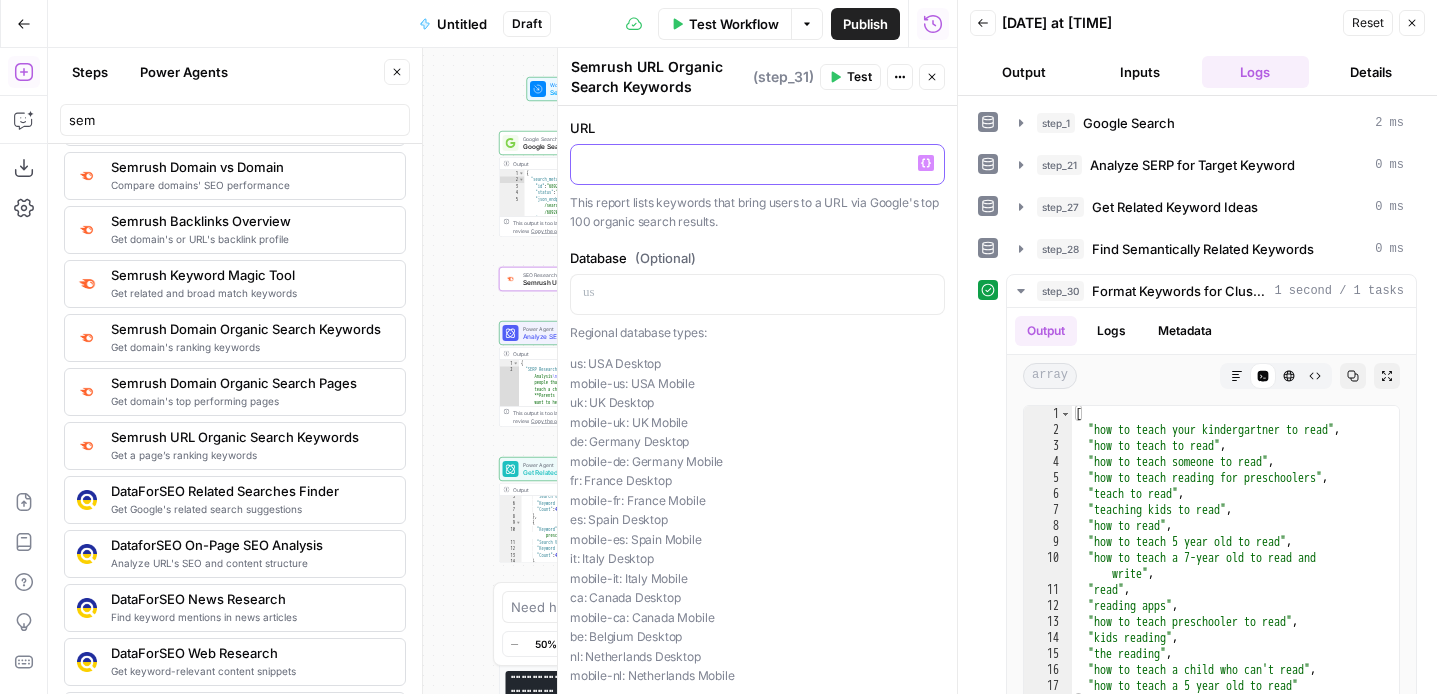 click 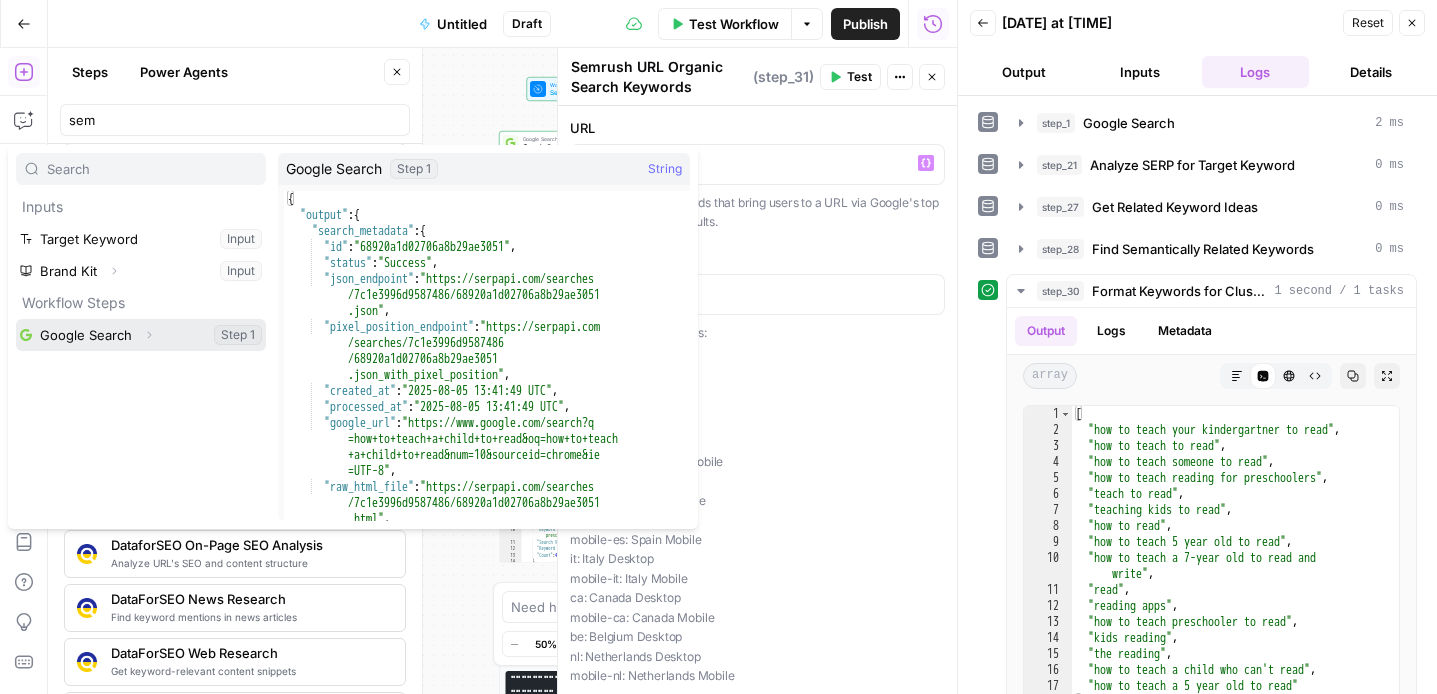click 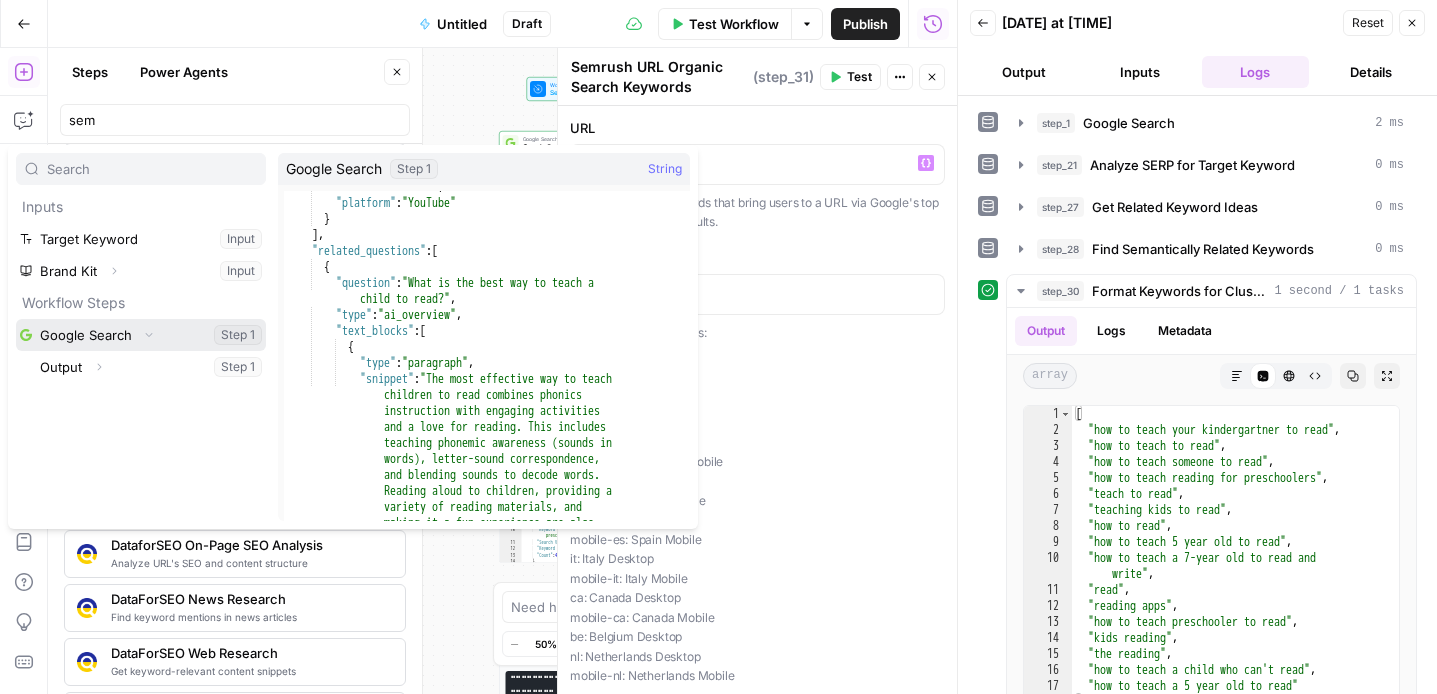 scroll, scrollTop: 982, scrollLeft: 0, axis: vertical 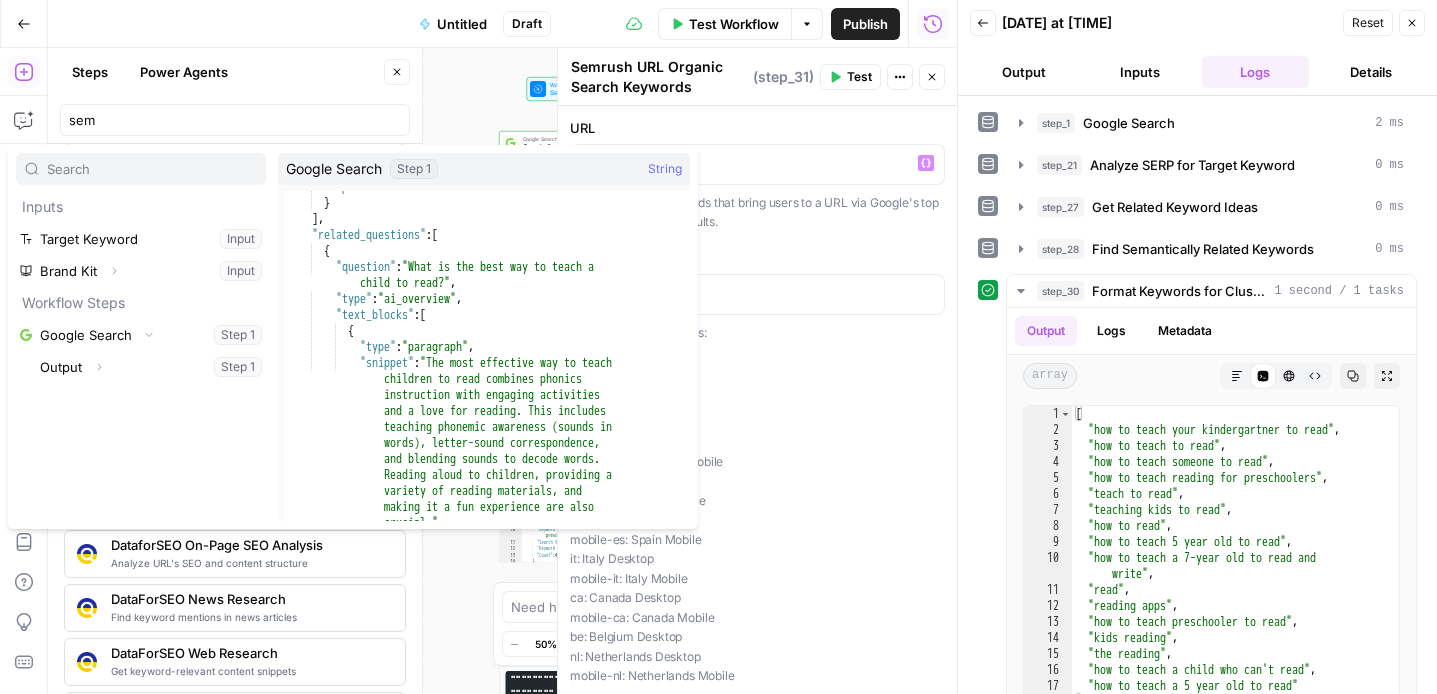 click on "**********" at bounding box center [502, 371] 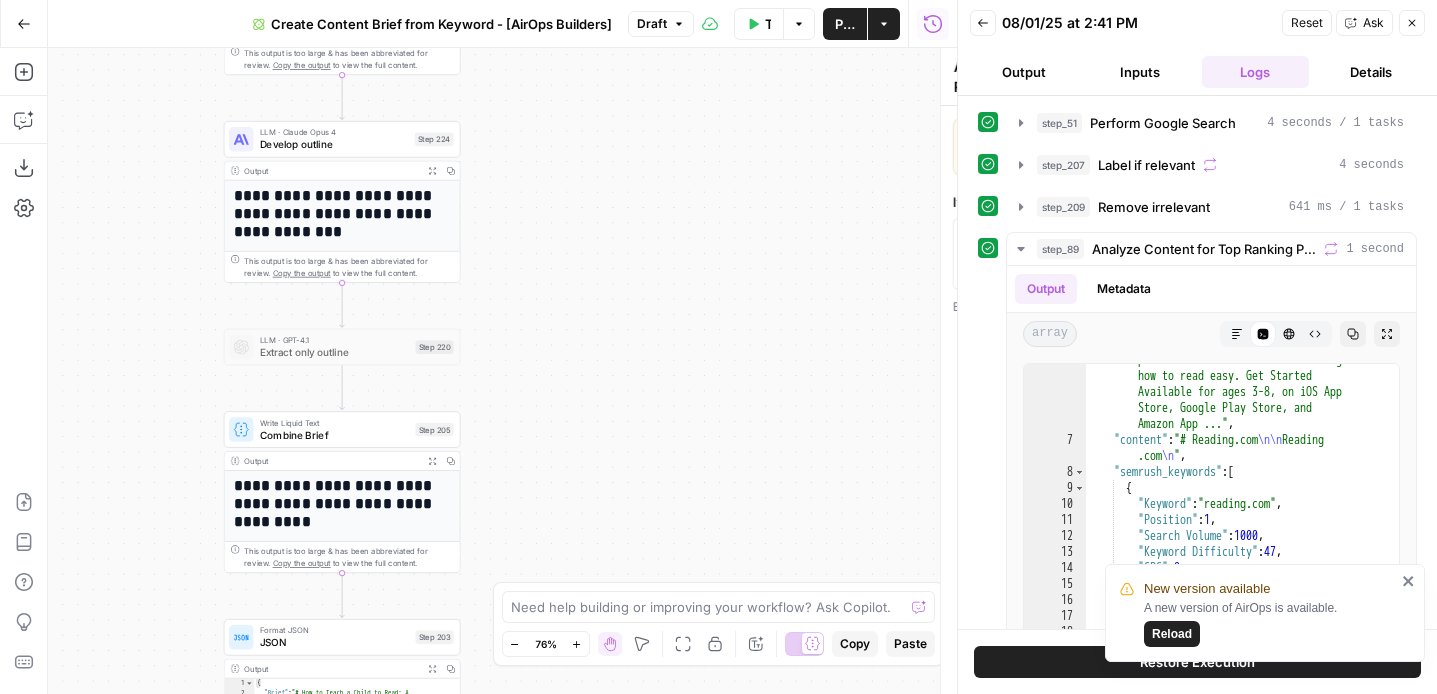 drag, startPoint x: 540, startPoint y: 593, endPoint x: 534, endPoint y: 511, distance: 82.219215 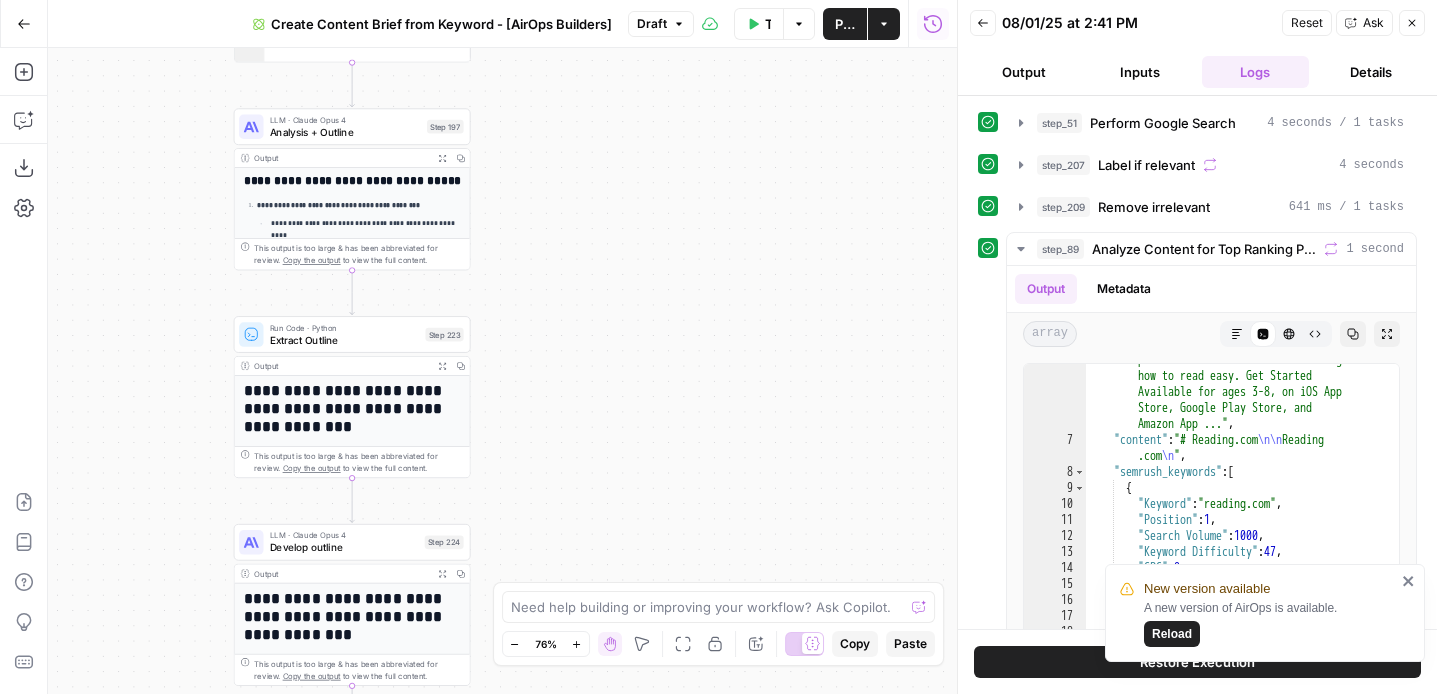 scroll, scrollTop: 238, scrollLeft: 0, axis: vertical 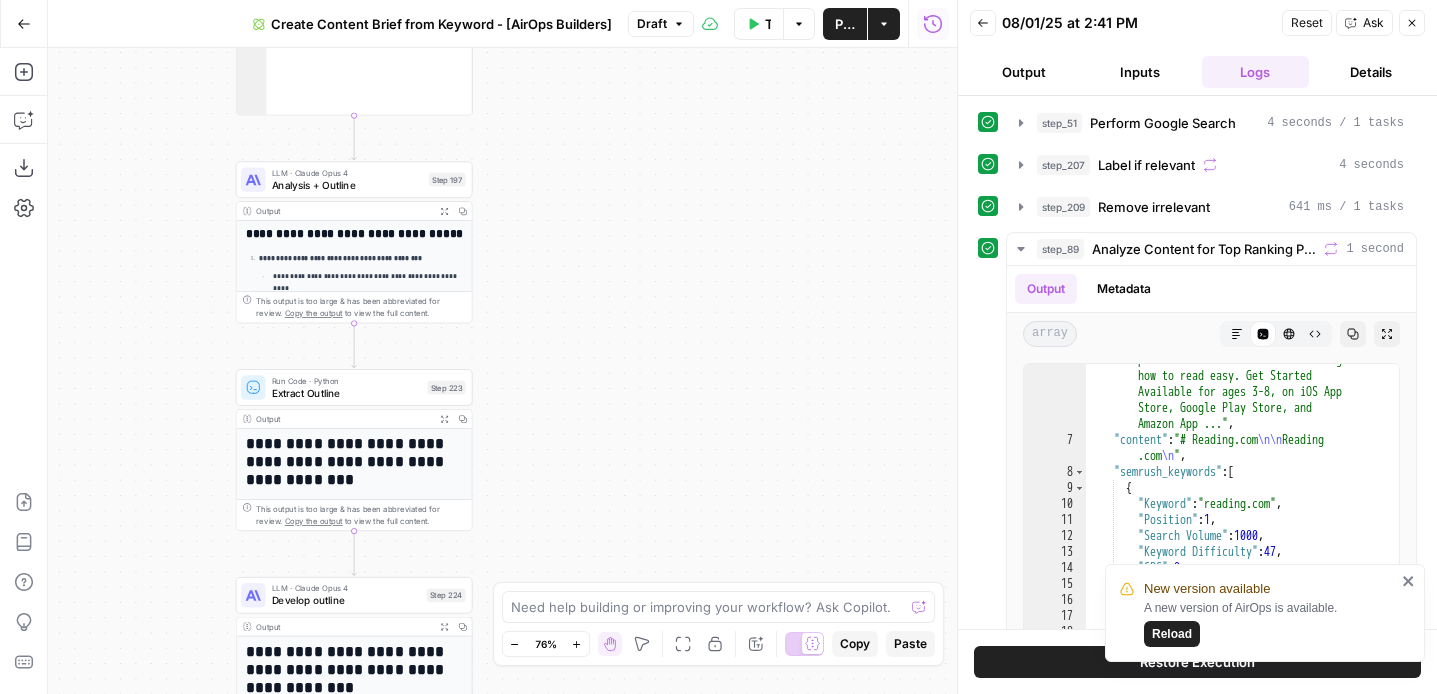drag, startPoint x: 525, startPoint y: 164, endPoint x: 561, endPoint y: 440, distance: 278.33792 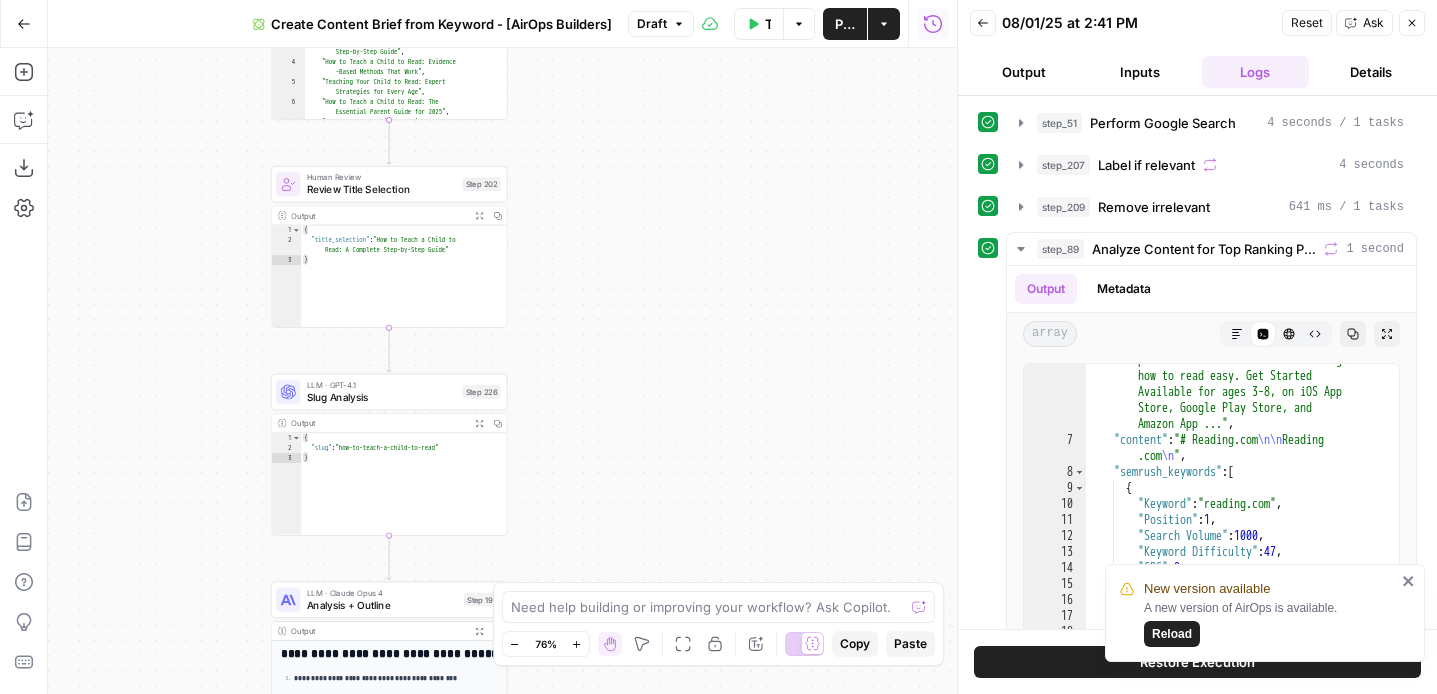 drag, startPoint x: 561, startPoint y: 235, endPoint x: 561, endPoint y: 431, distance: 196 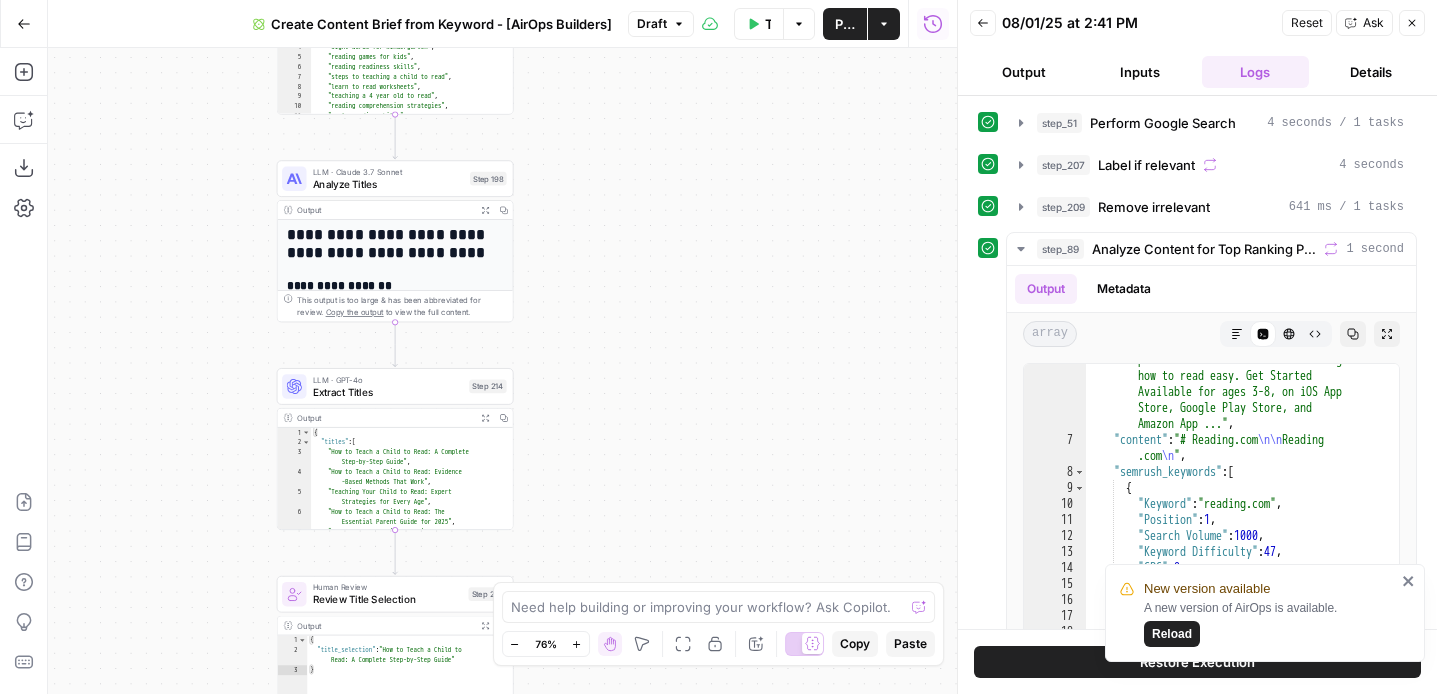 drag, startPoint x: 579, startPoint y: 148, endPoint x: 584, endPoint y: 556, distance: 408.03064 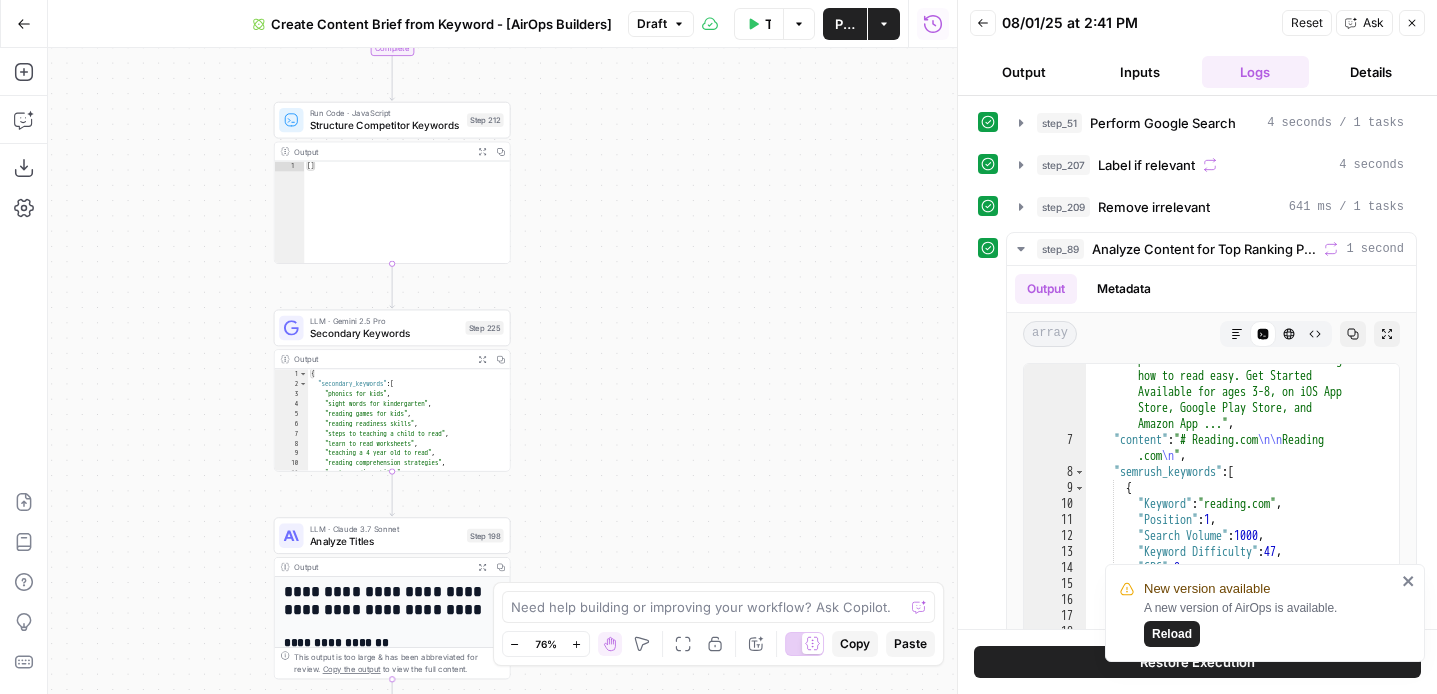 drag, startPoint x: 559, startPoint y: 195, endPoint x: 558, endPoint y: 555, distance: 360.0014 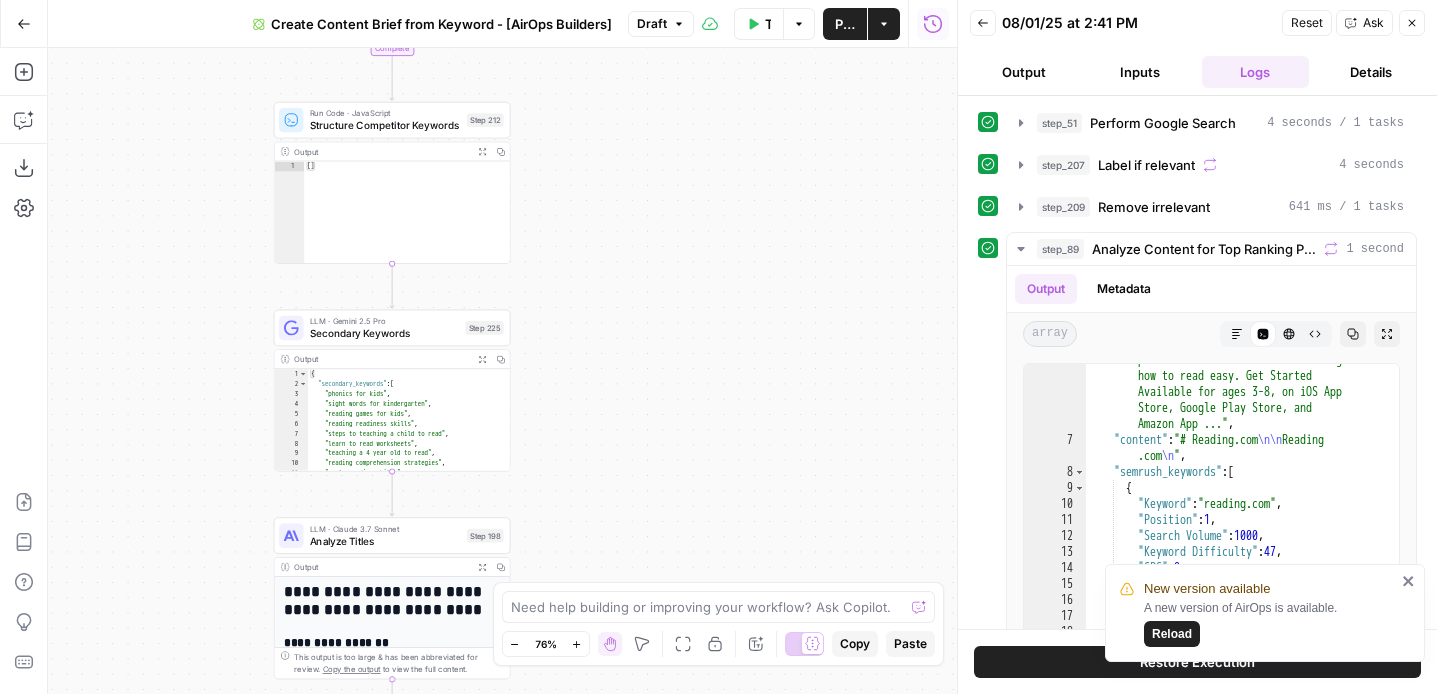 drag, startPoint x: 600, startPoint y: 128, endPoint x: 640, endPoint y: 433, distance: 307.61176 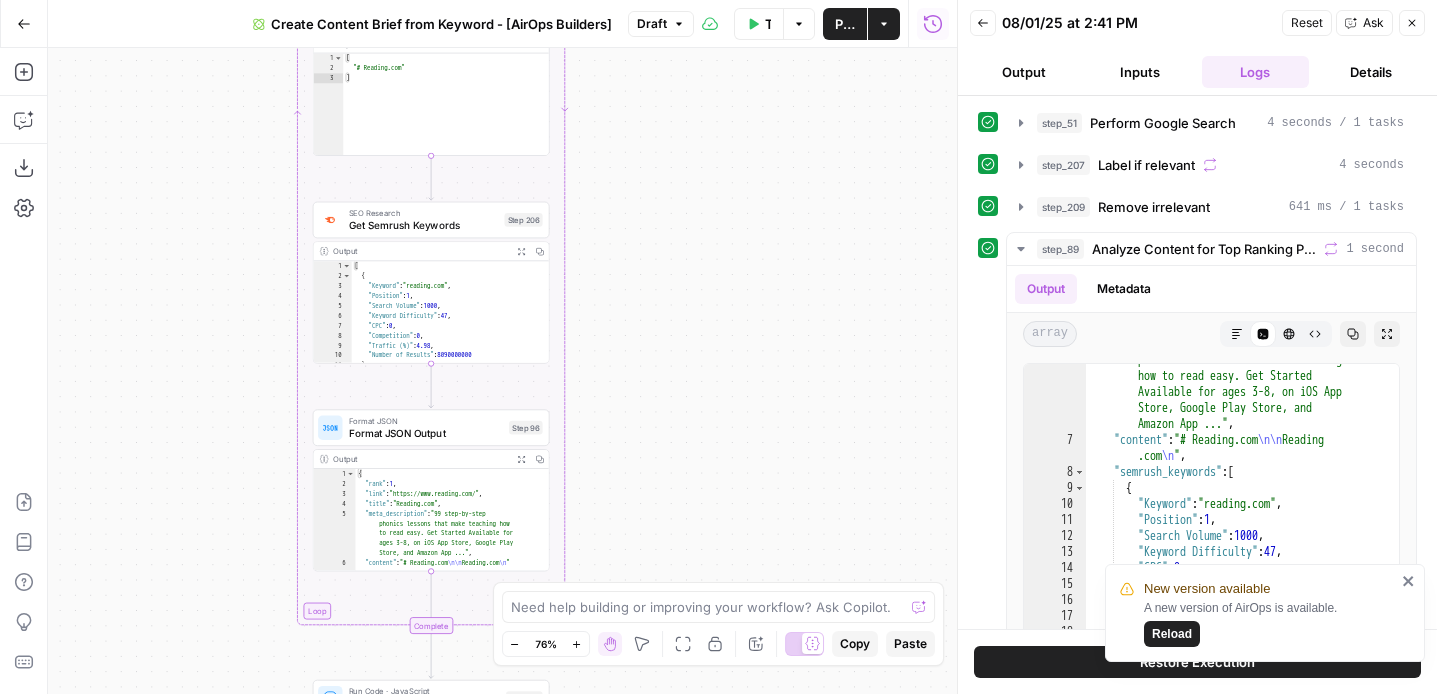 click on "**********" at bounding box center [502, 371] 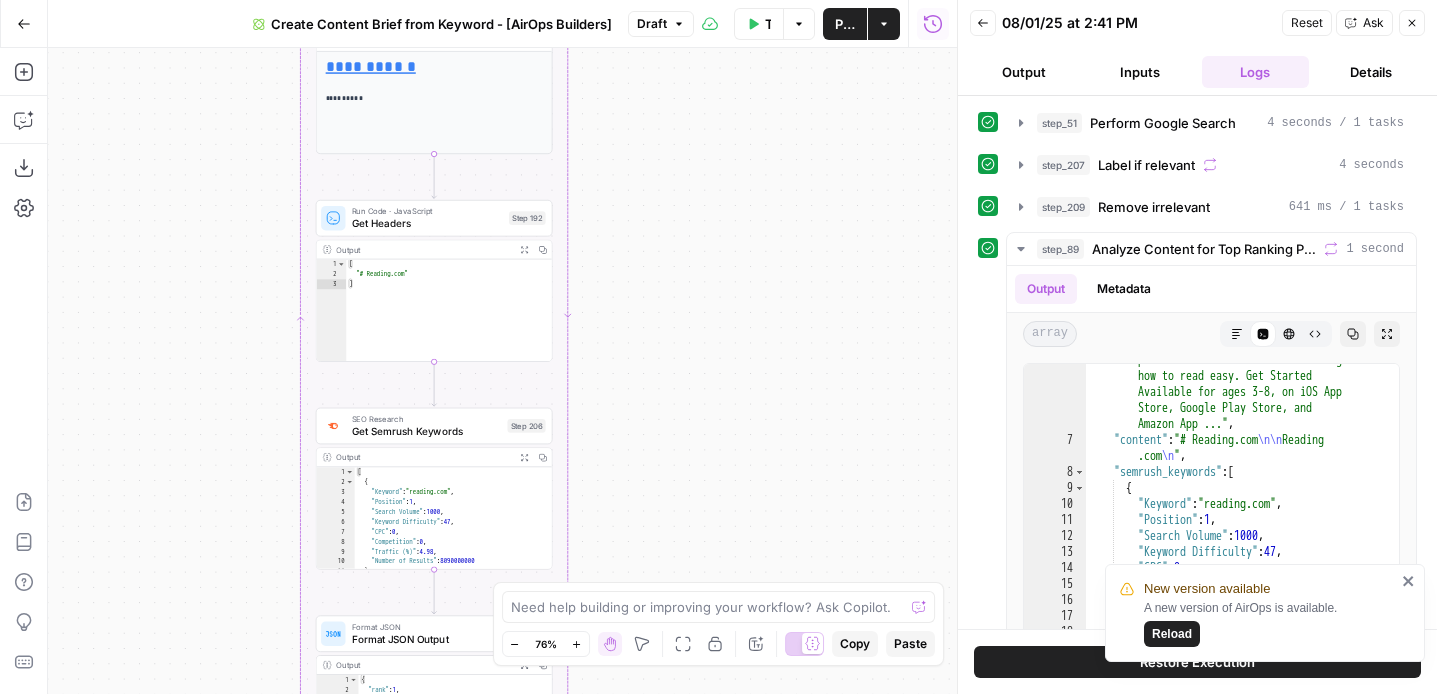 drag, startPoint x: 626, startPoint y: 251, endPoint x: 624, endPoint y: 455, distance: 204.0098 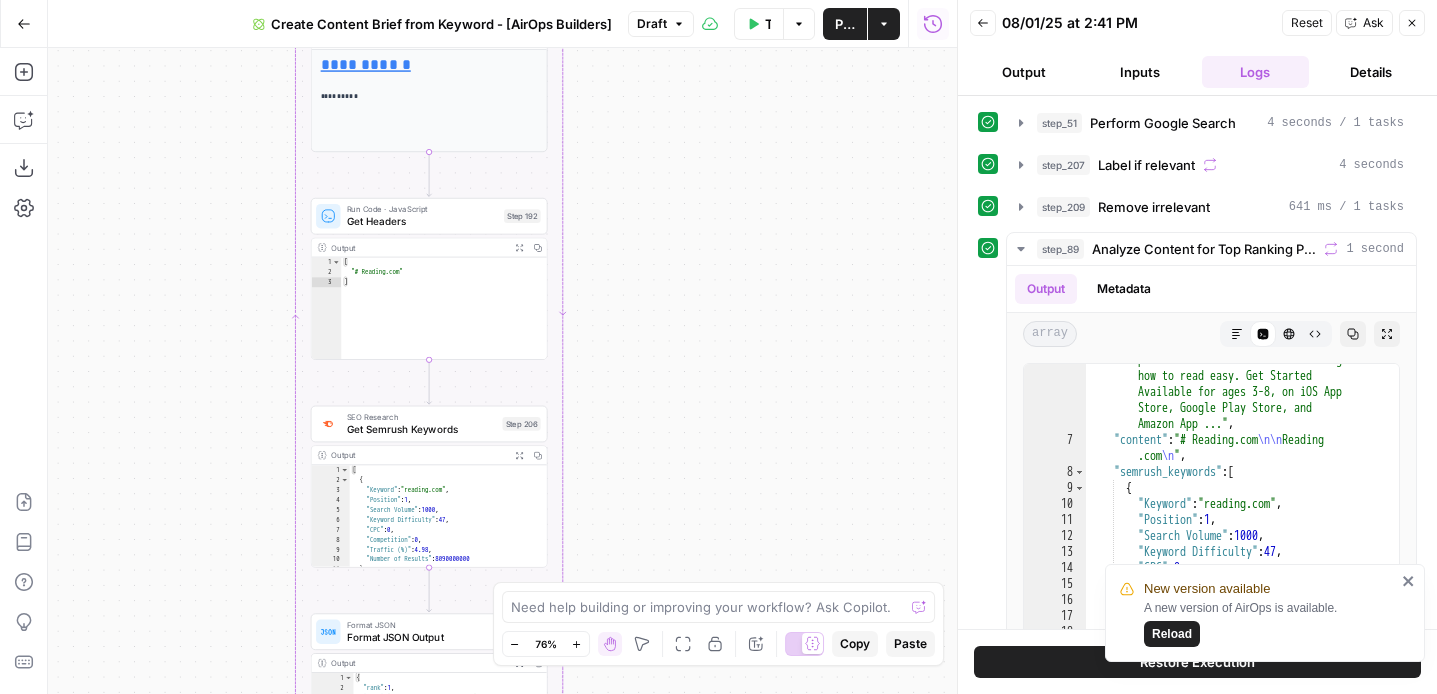 drag, startPoint x: 601, startPoint y: 435, endPoint x: 600, endPoint y: 487, distance: 52.009613 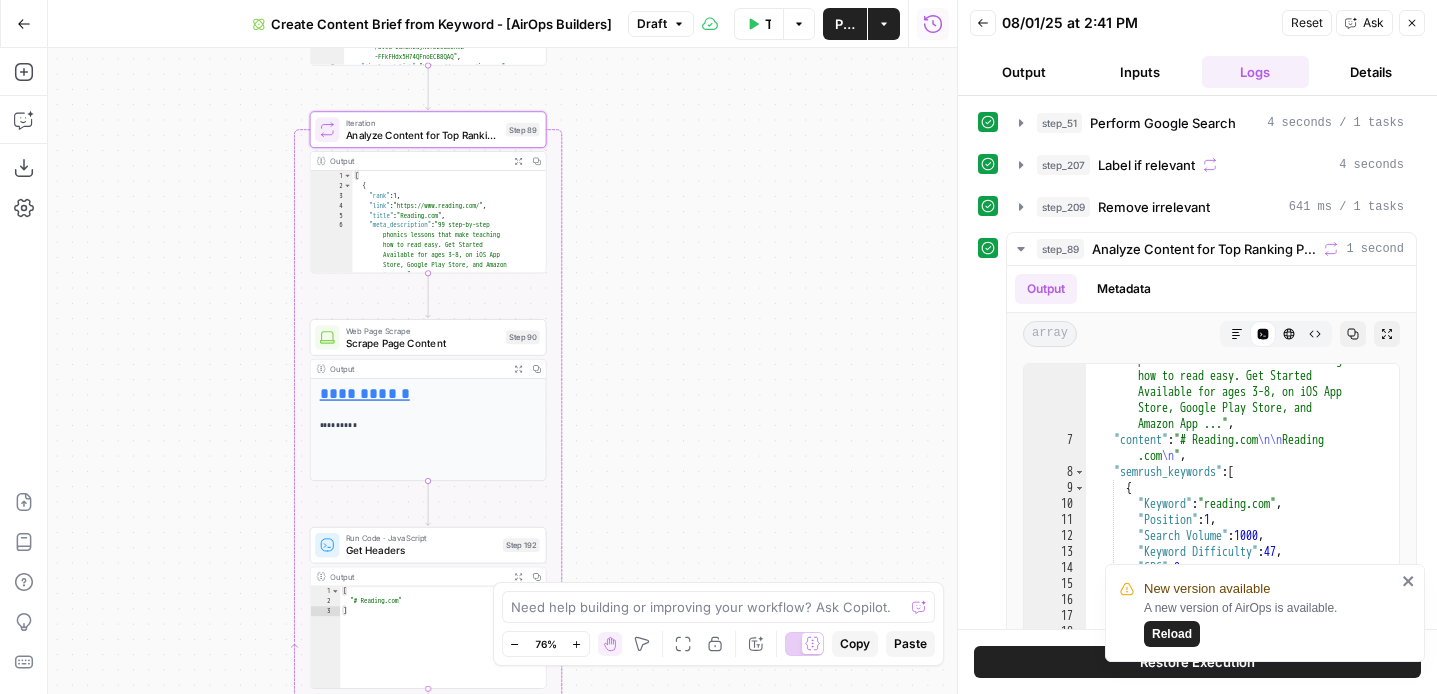 drag, startPoint x: 589, startPoint y: 186, endPoint x: 588, endPoint y: 499, distance: 313.0016 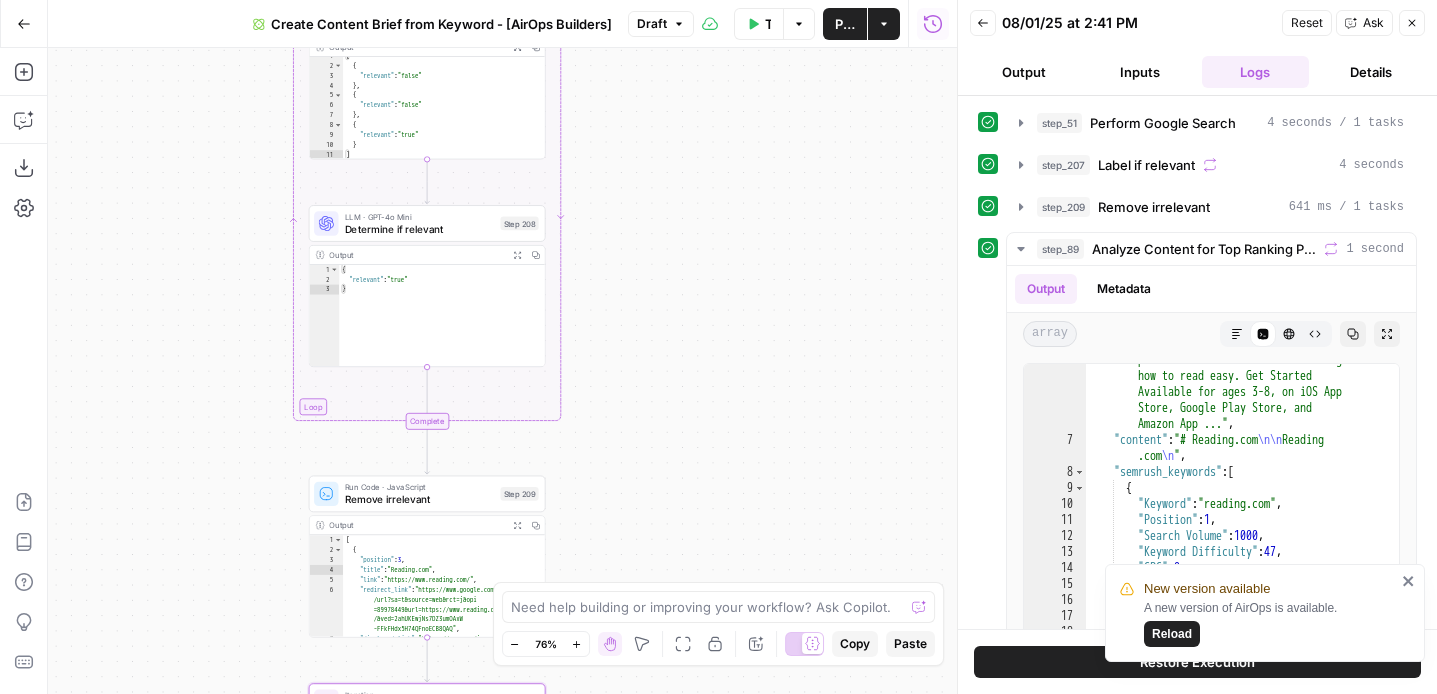 drag, startPoint x: 586, startPoint y: 211, endPoint x: 590, endPoint y: -1, distance: 212.03773 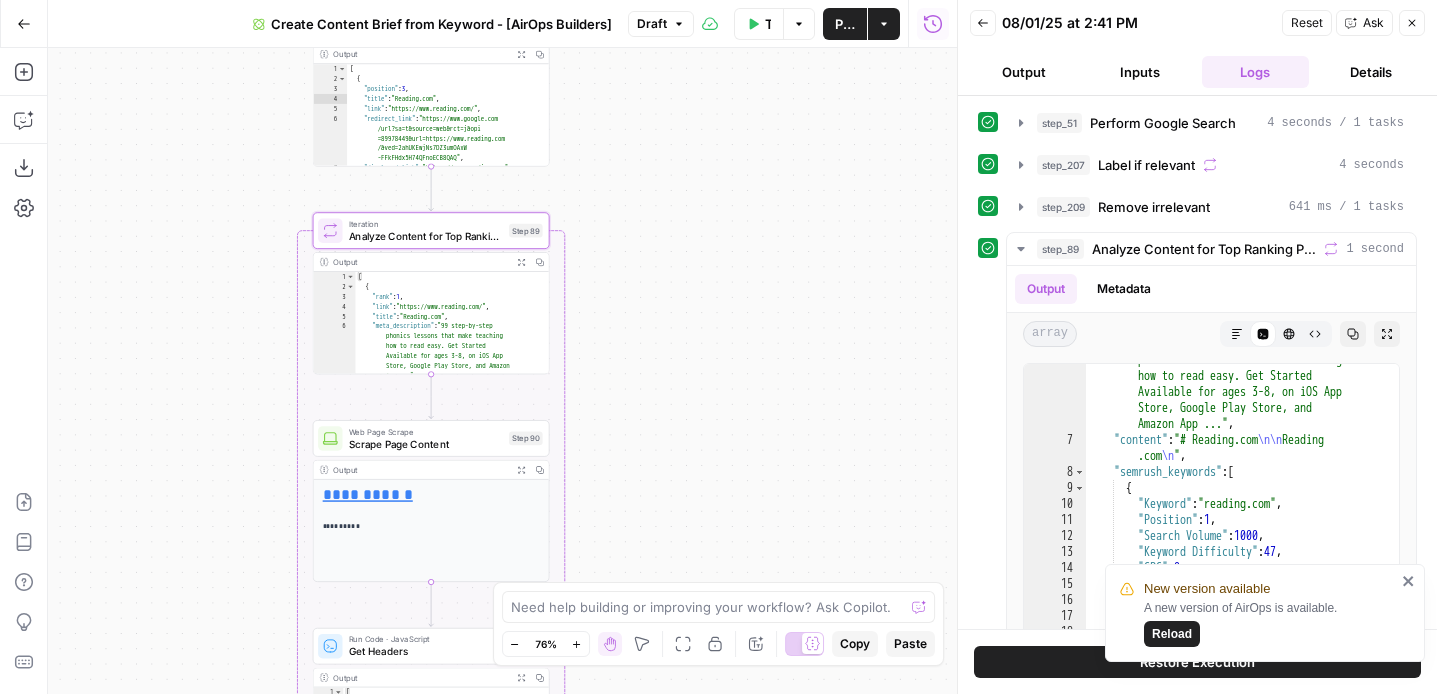drag, startPoint x: 611, startPoint y: 366, endPoint x: 607, endPoint y: 136, distance: 230.03477 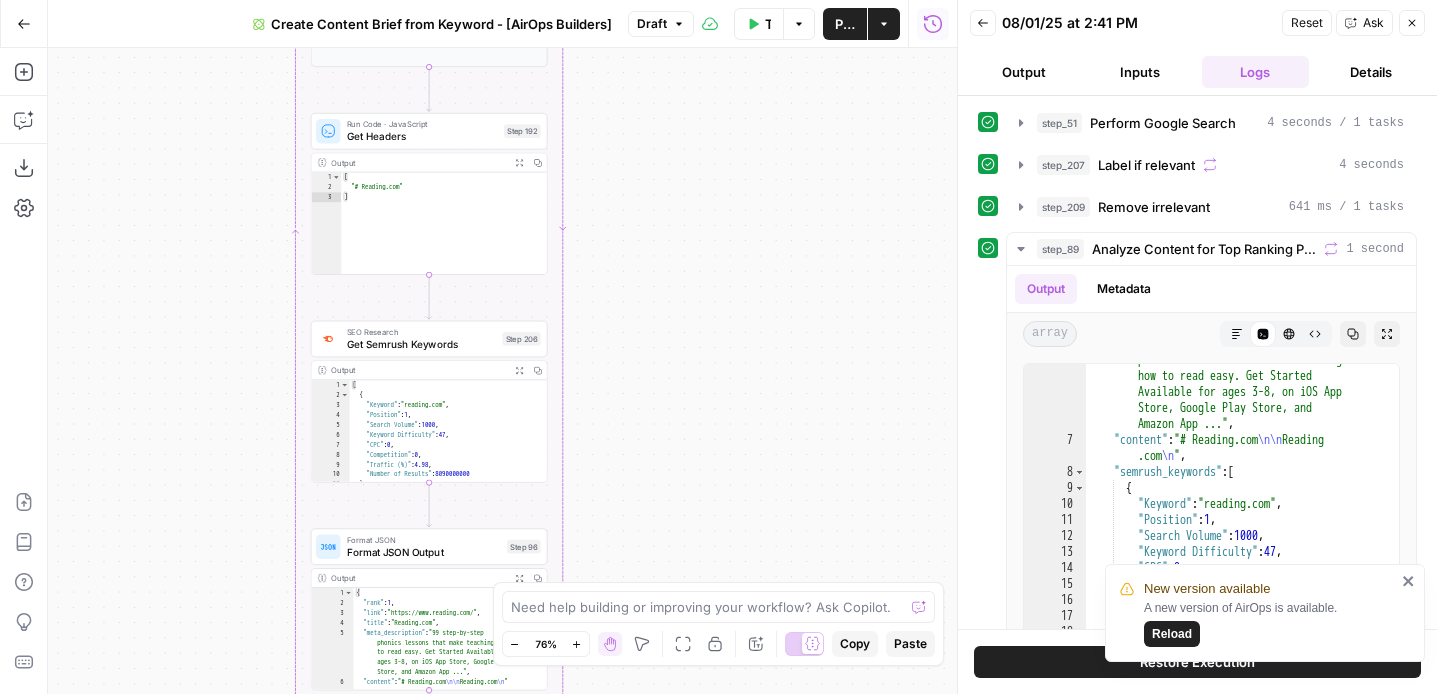 drag, startPoint x: 624, startPoint y: 512, endPoint x: 626, endPoint y: 227, distance: 285.00702 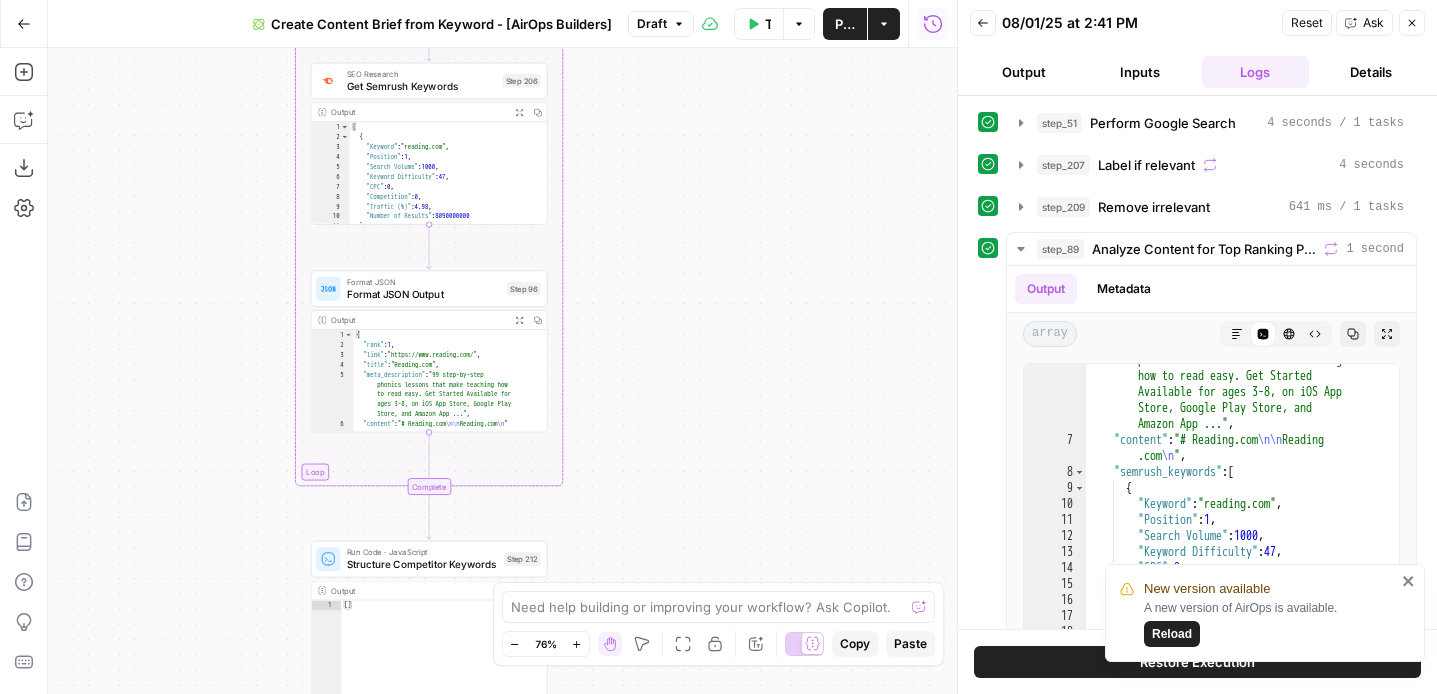 drag, startPoint x: 639, startPoint y: 416, endPoint x: 640, endPoint y: 314, distance: 102.0049 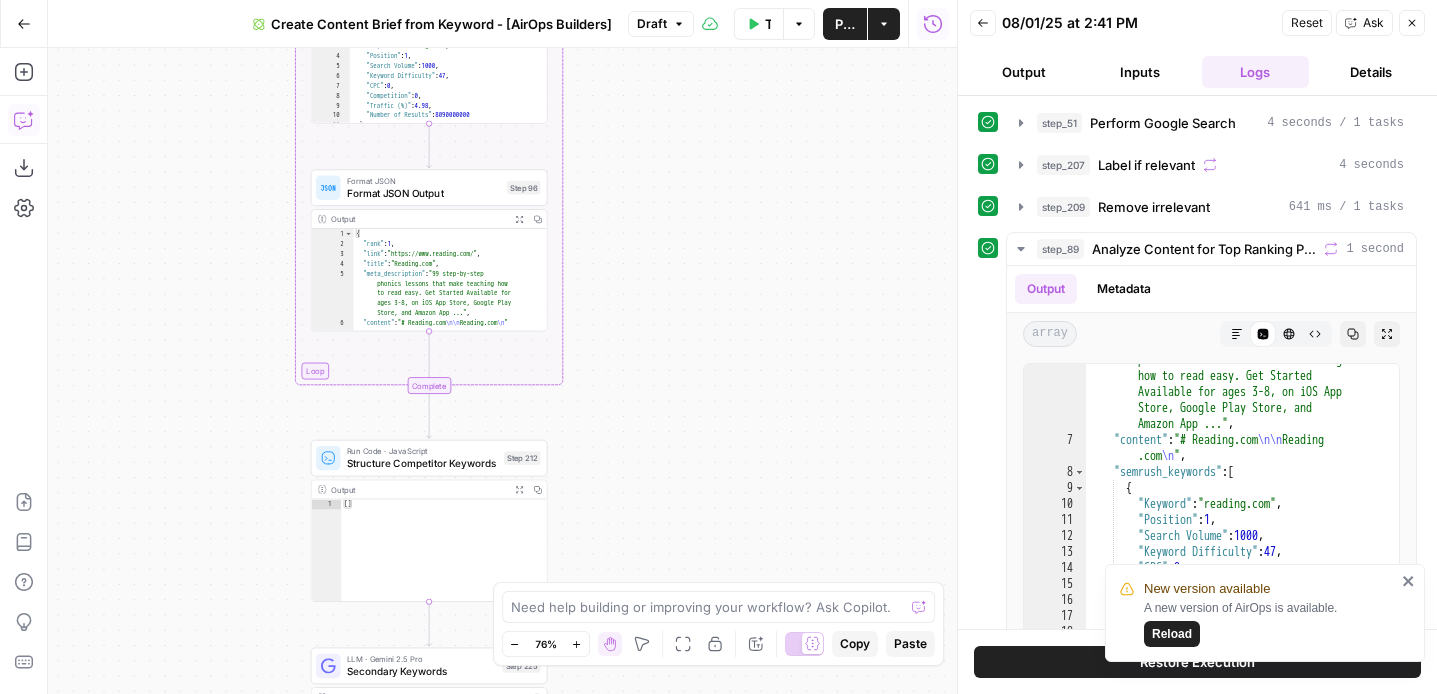 click 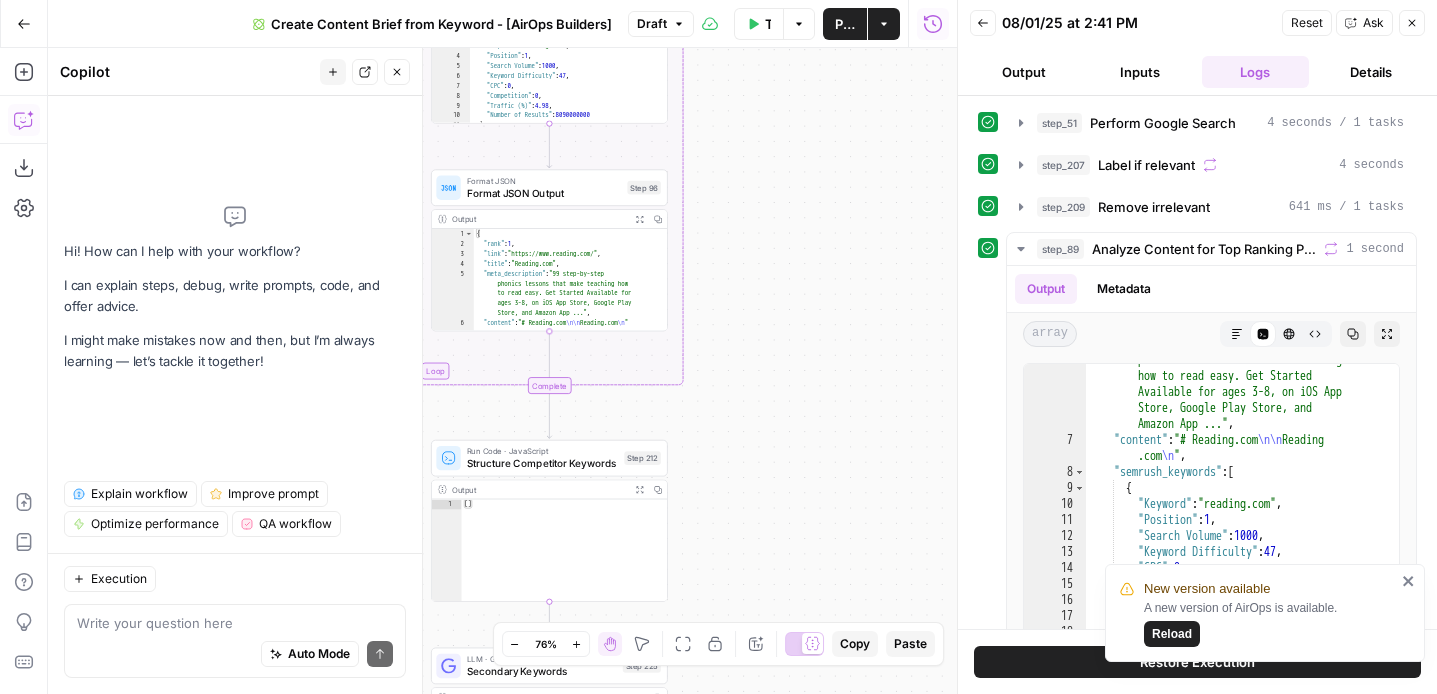 click at bounding box center [235, 623] 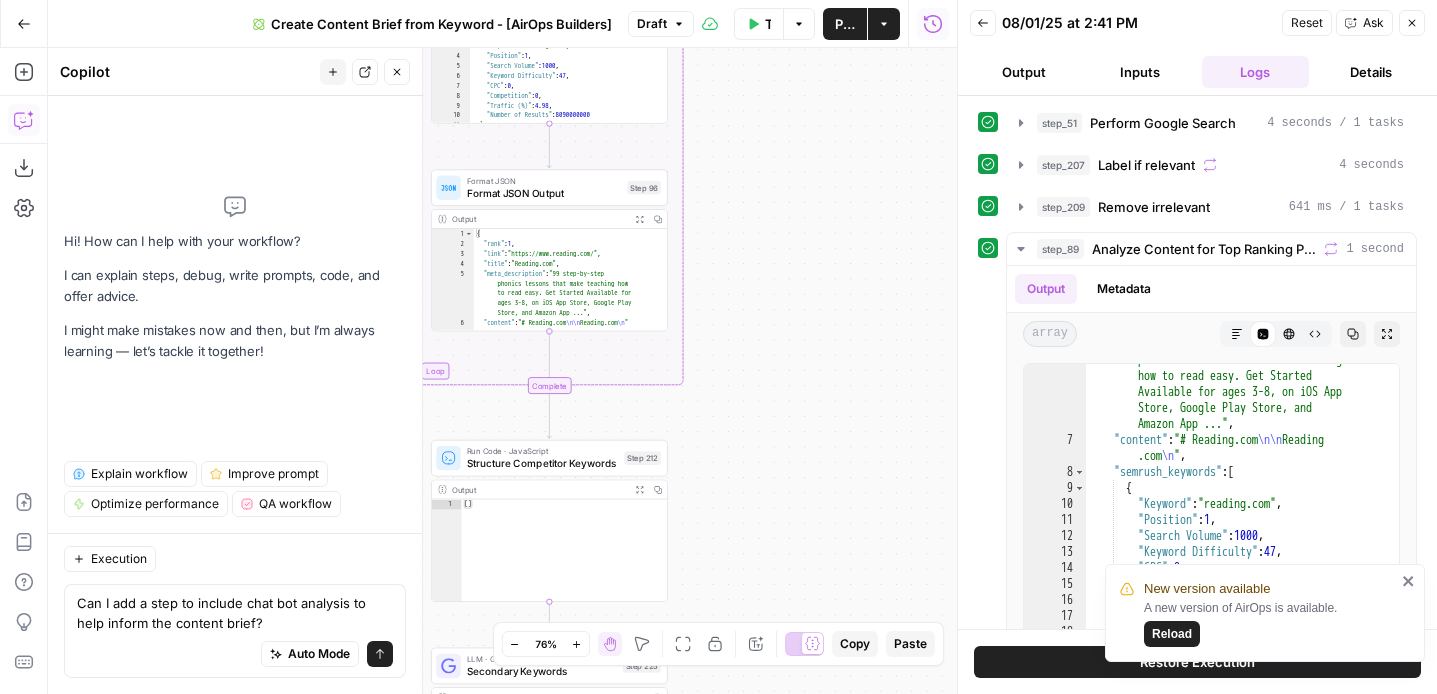 type on "Can I add a step to include chat bot analysis to help inform the content brief?" 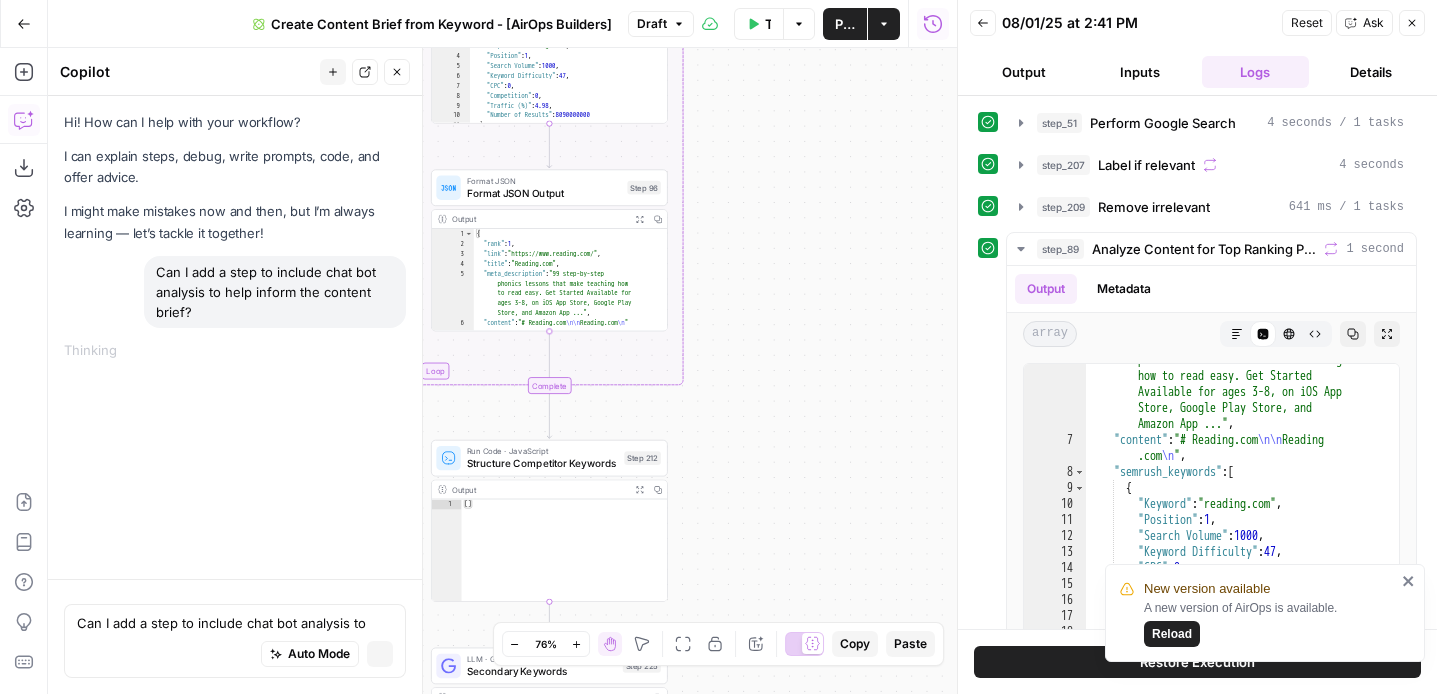 type 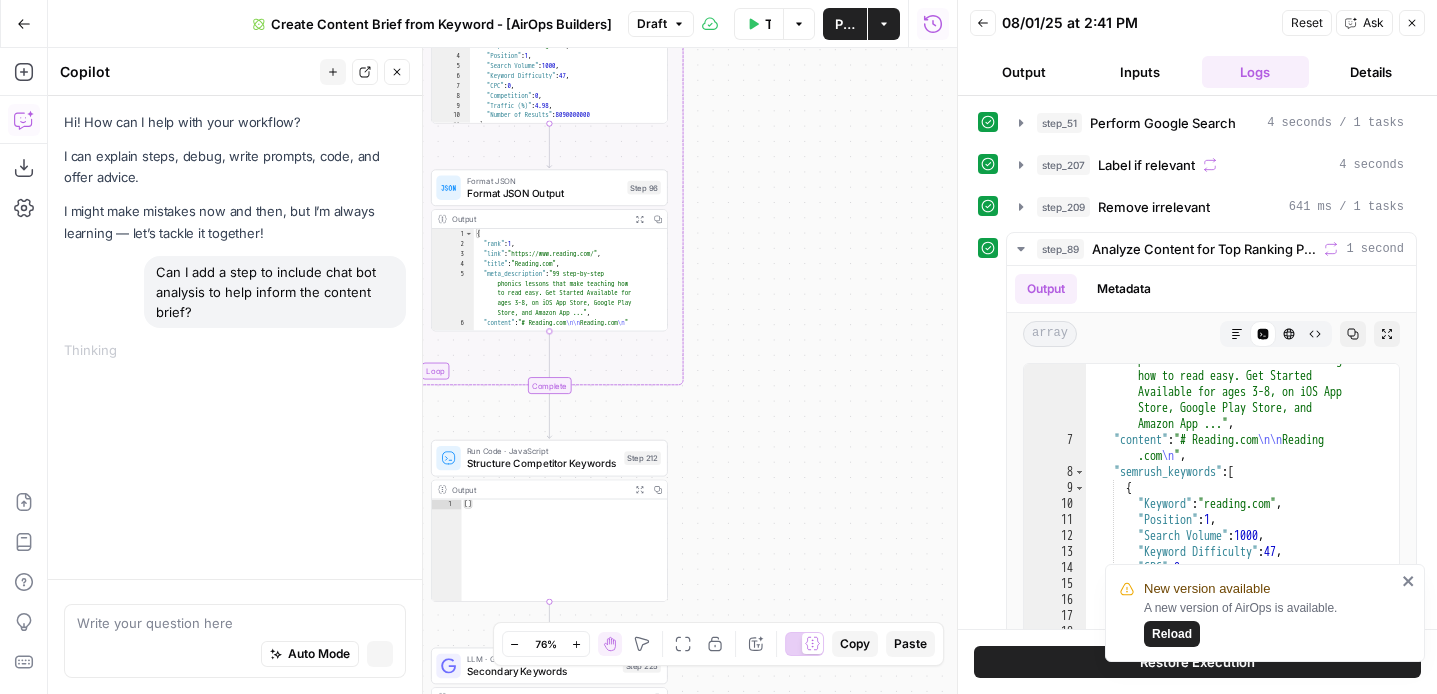scroll, scrollTop: 0, scrollLeft: 0, axis: both 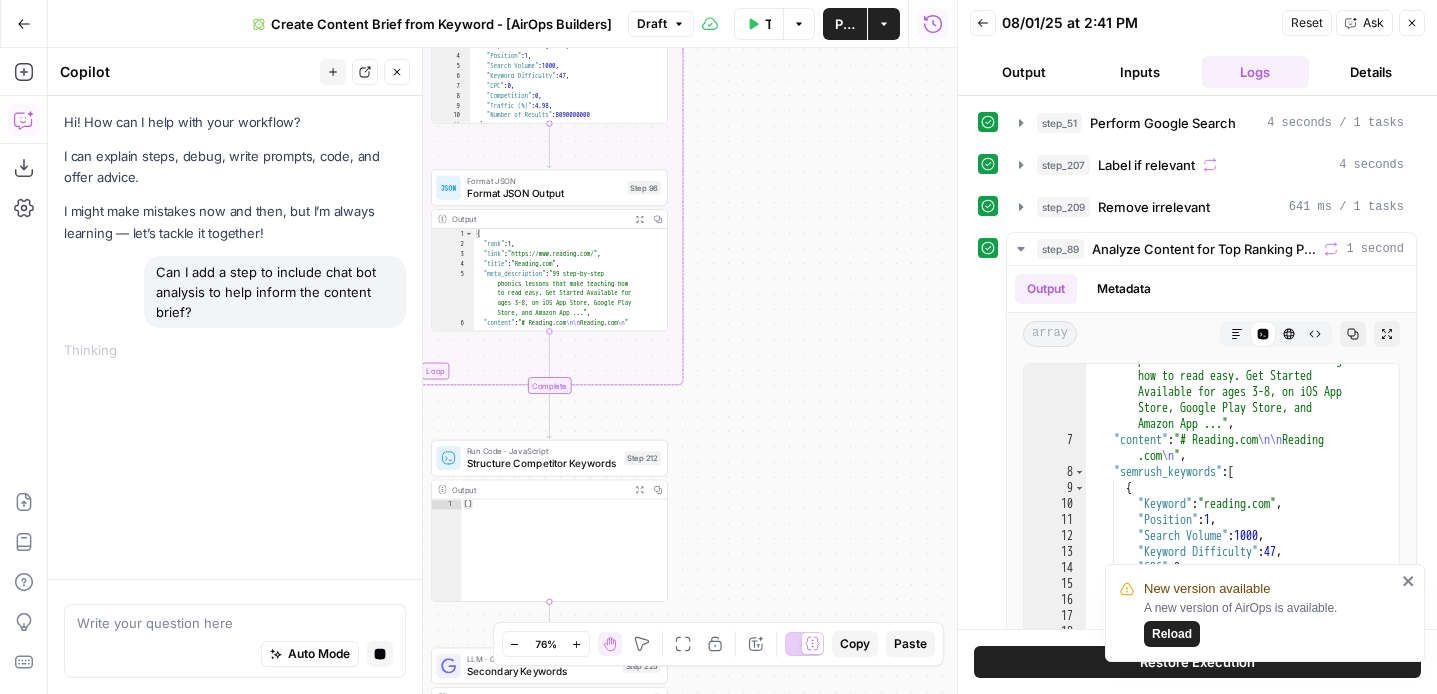 click 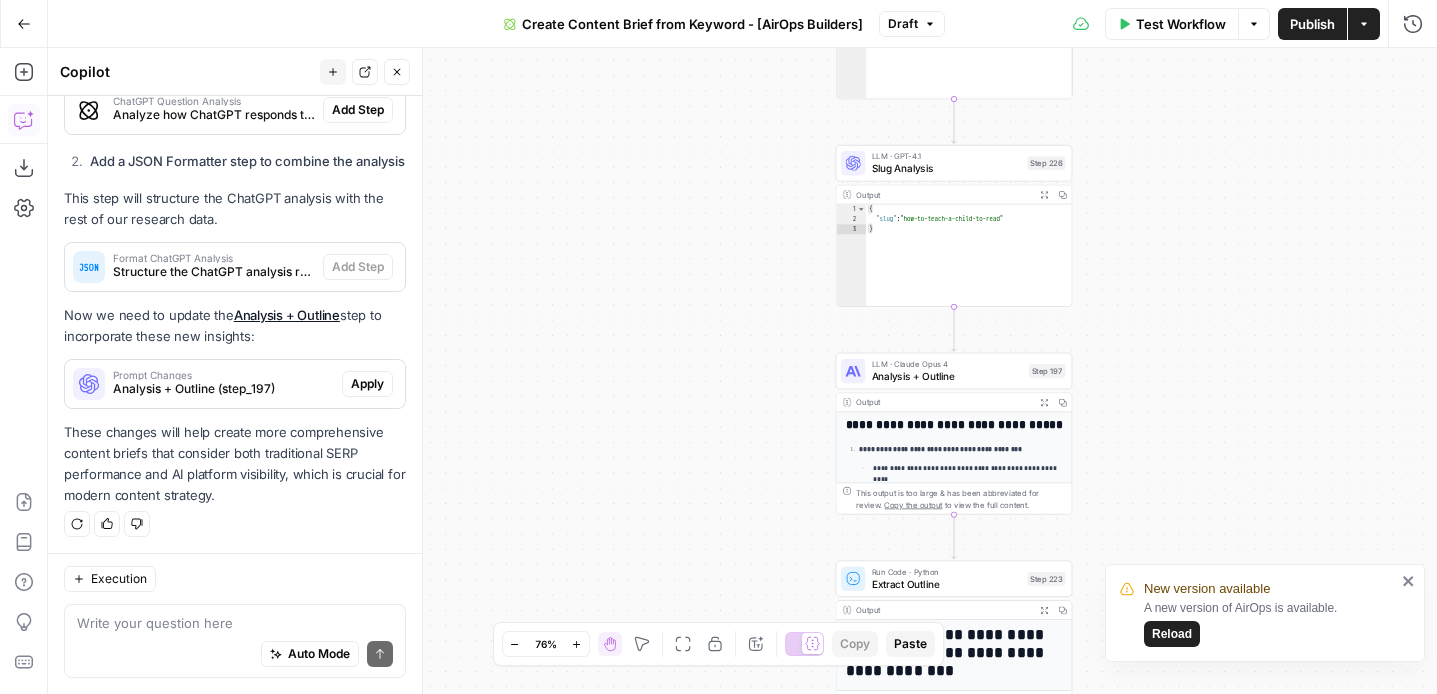 scroll, scrollTop: 383, scrollLeft: 0, axis: vertical 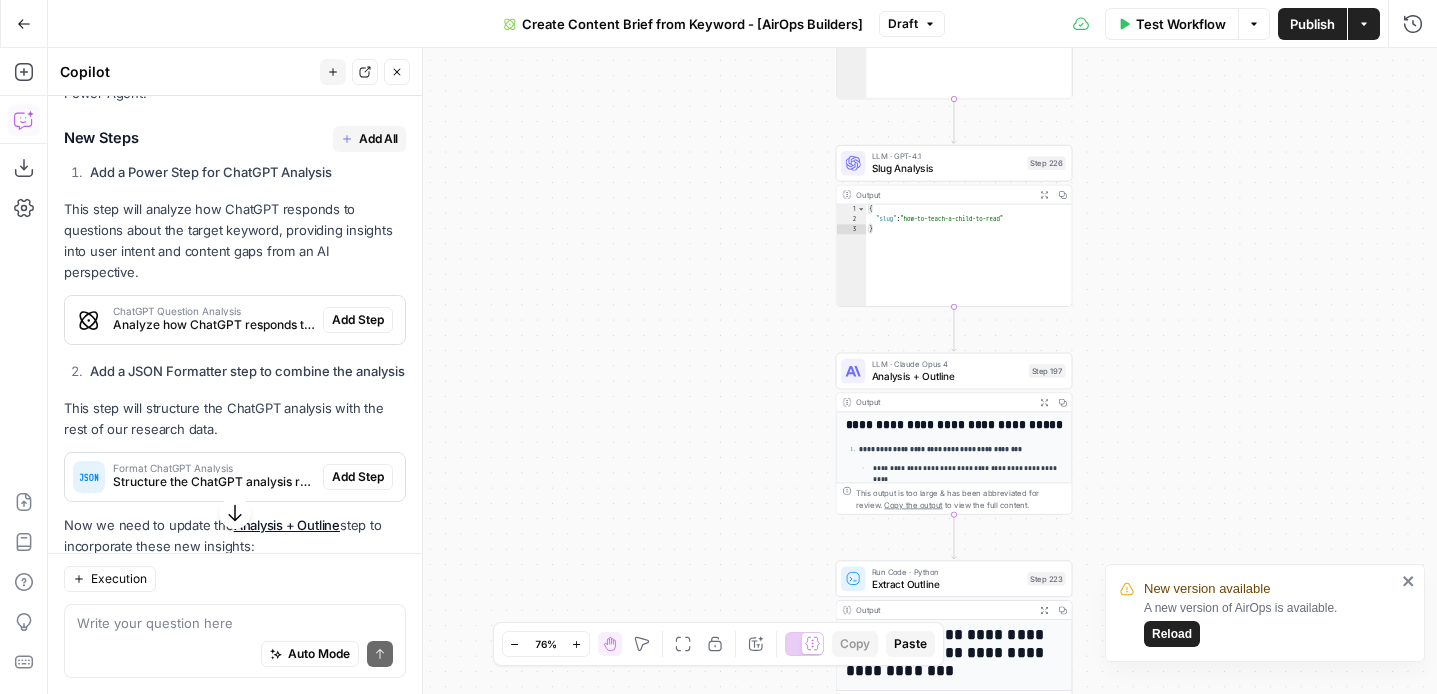 click on "Add Step" at bounding box center [358, 320] 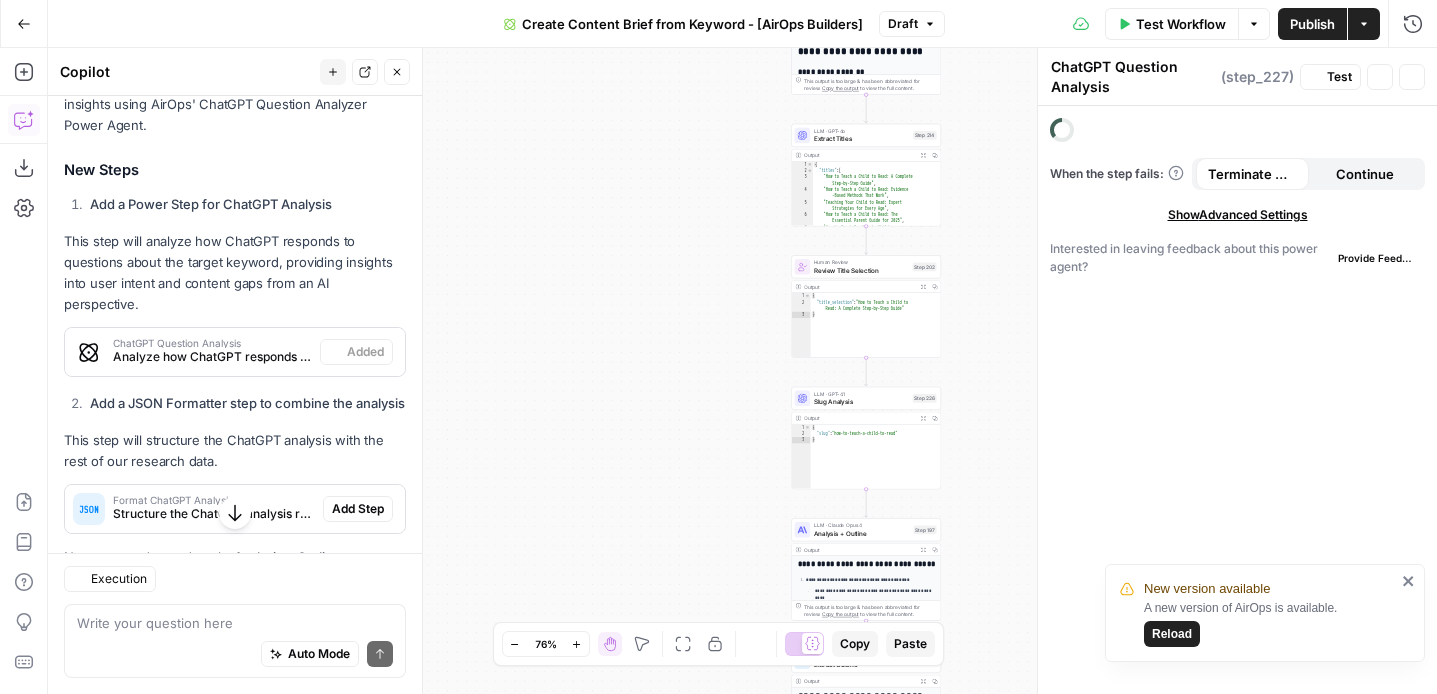 scroll, scrollTop: 415, scrollLeft: 0, axis: vertical 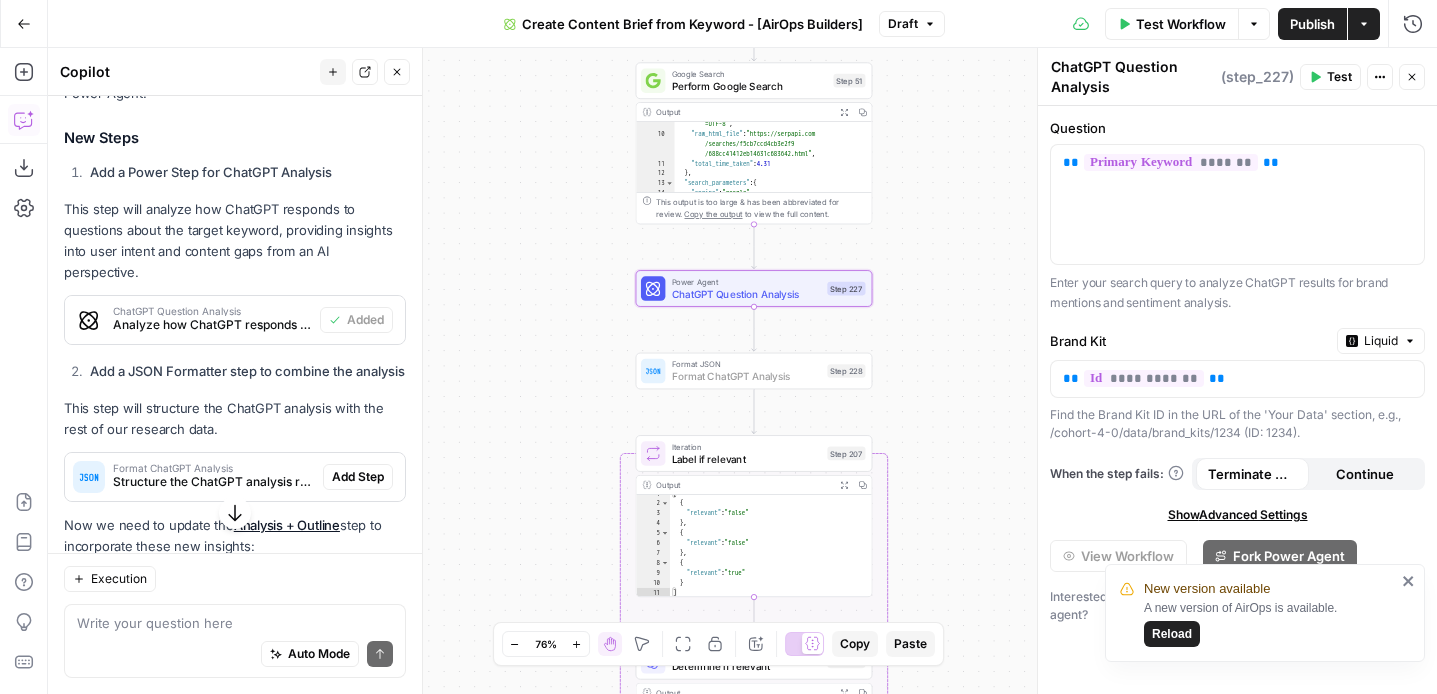 click on "Add Step" at bounding box center (358, 477) 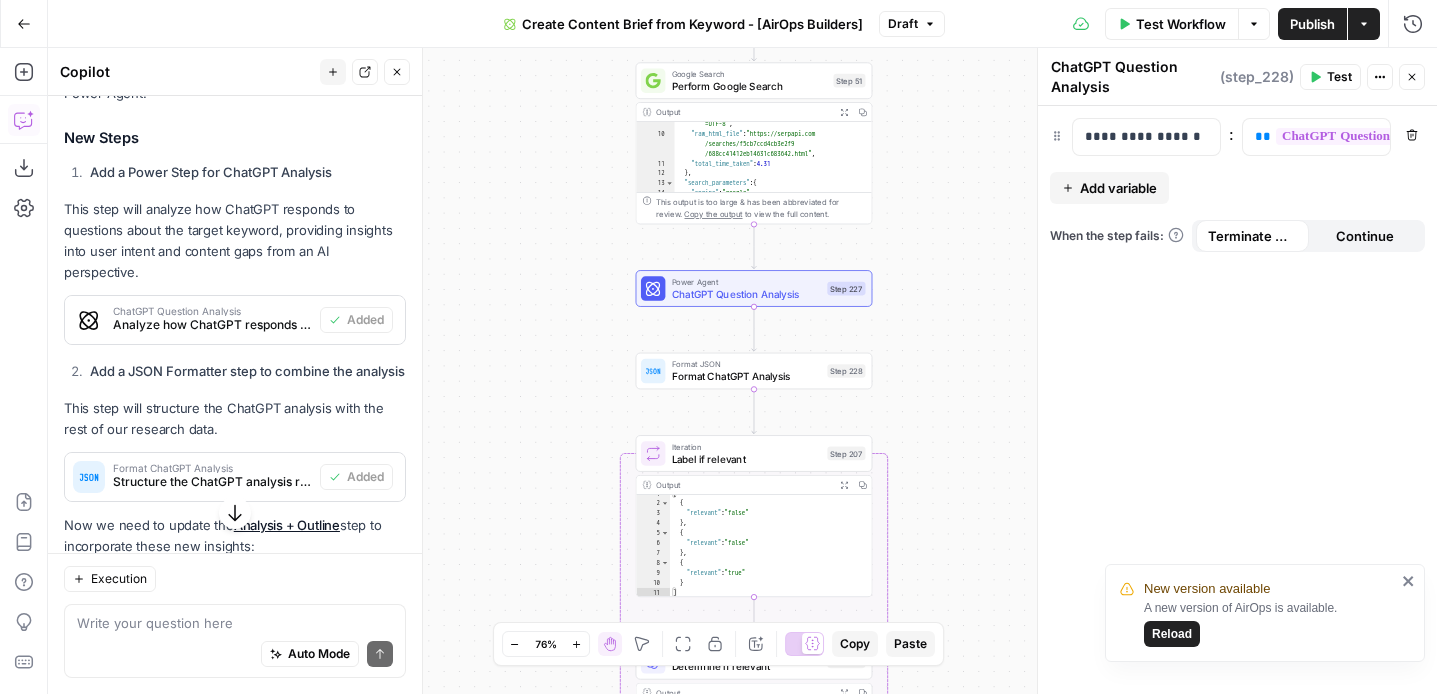 type on "Format ChatGPT Analysis" 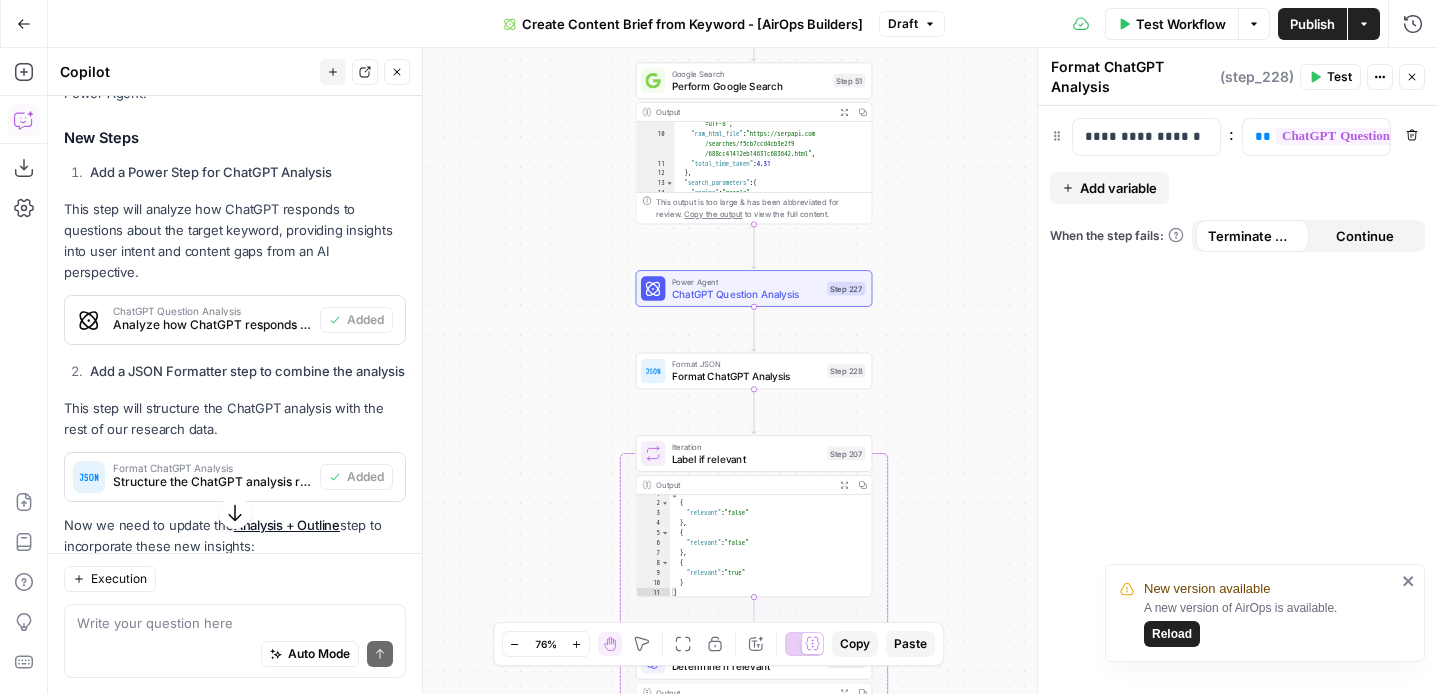 scroll, scrollTop: 555, scrollLeft: 0, axis: vertical 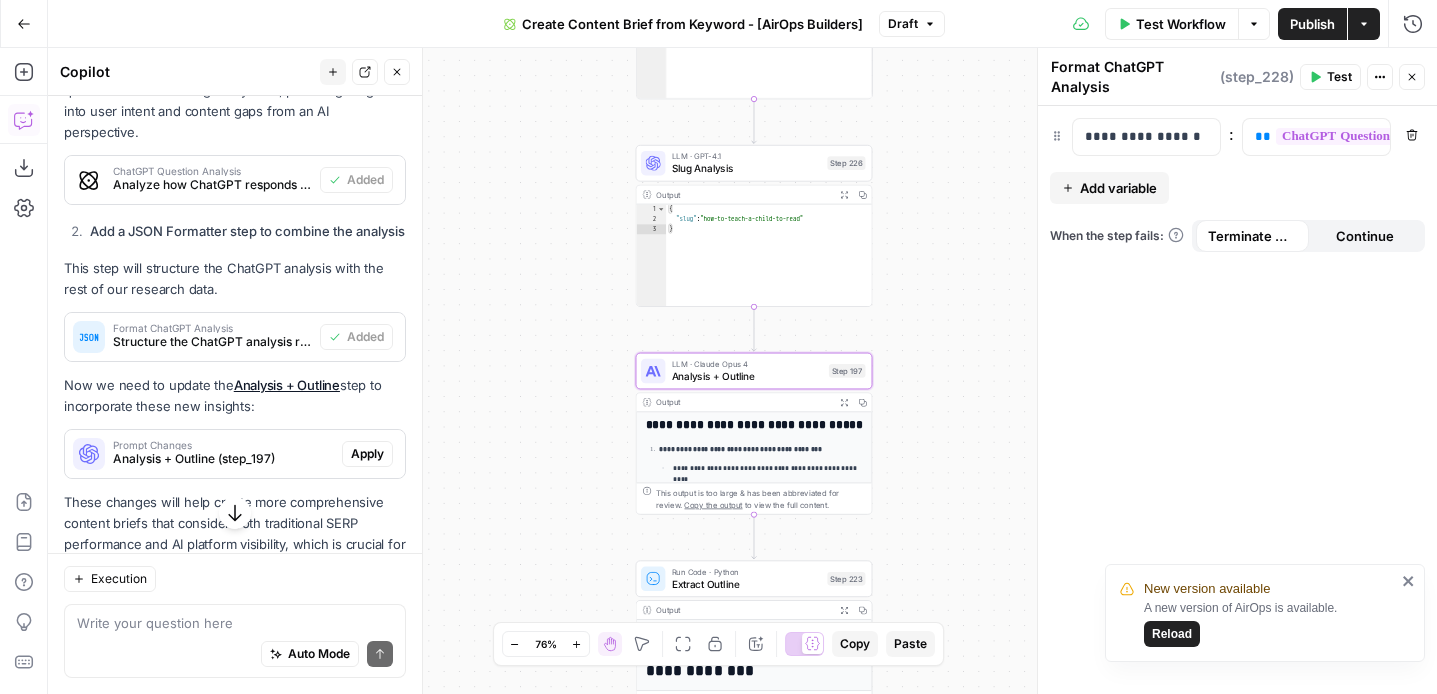 click on "Apply" at bounding box center (367, 454) 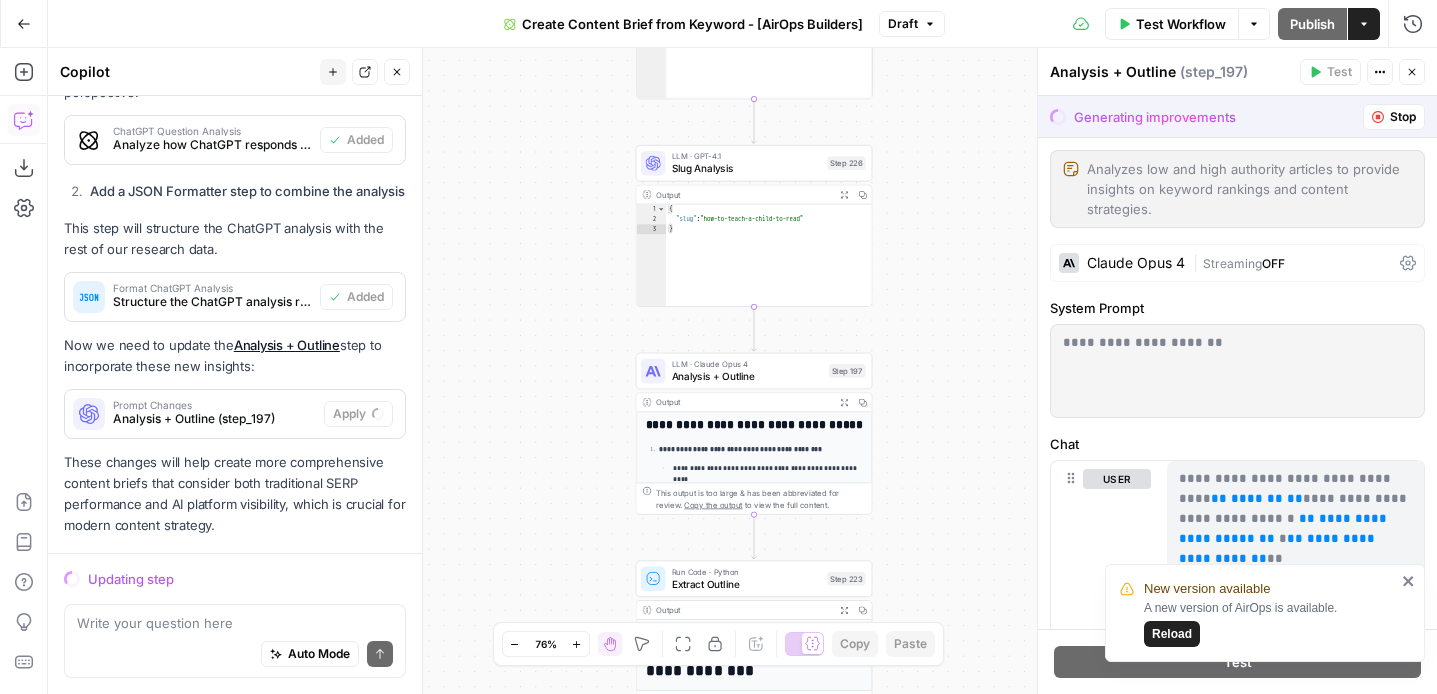 scroll, scrollTop: 593, scrollLeft: 0, axis: vertical 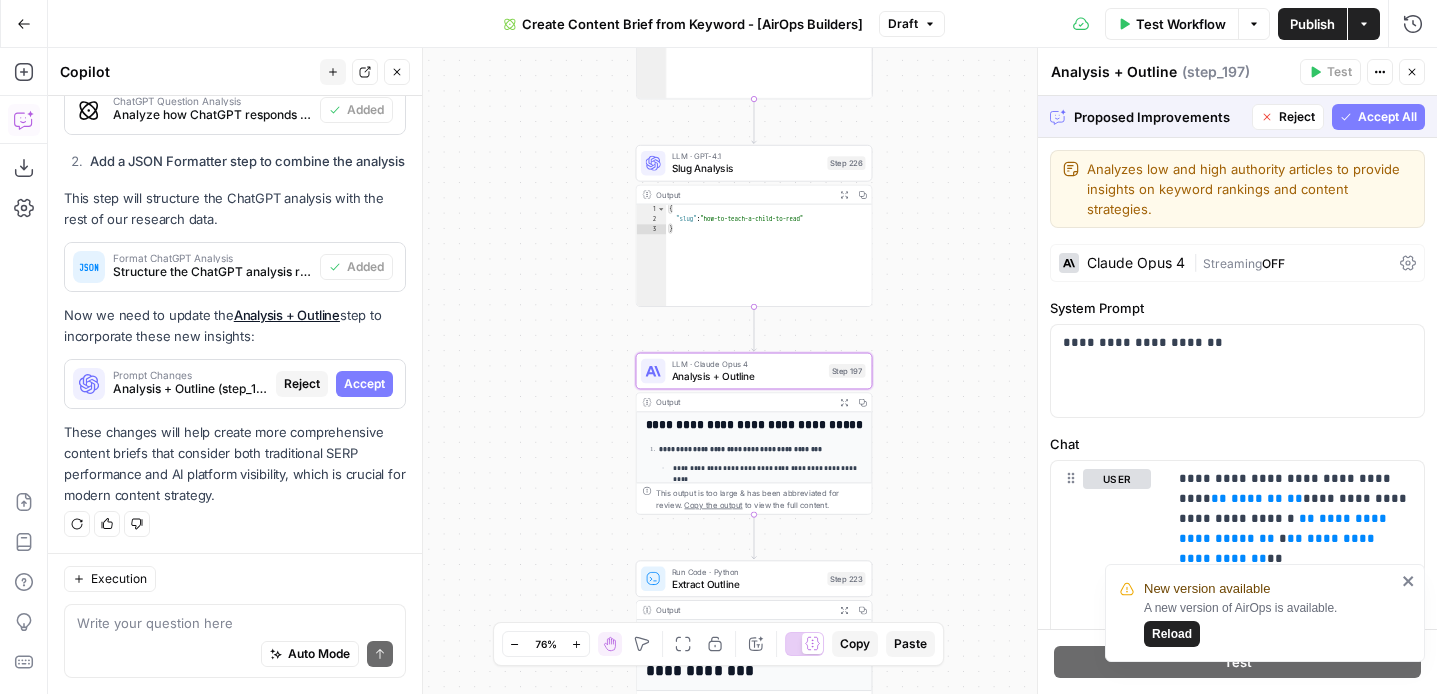 click on "Accept" at bounding box center [364, 384] 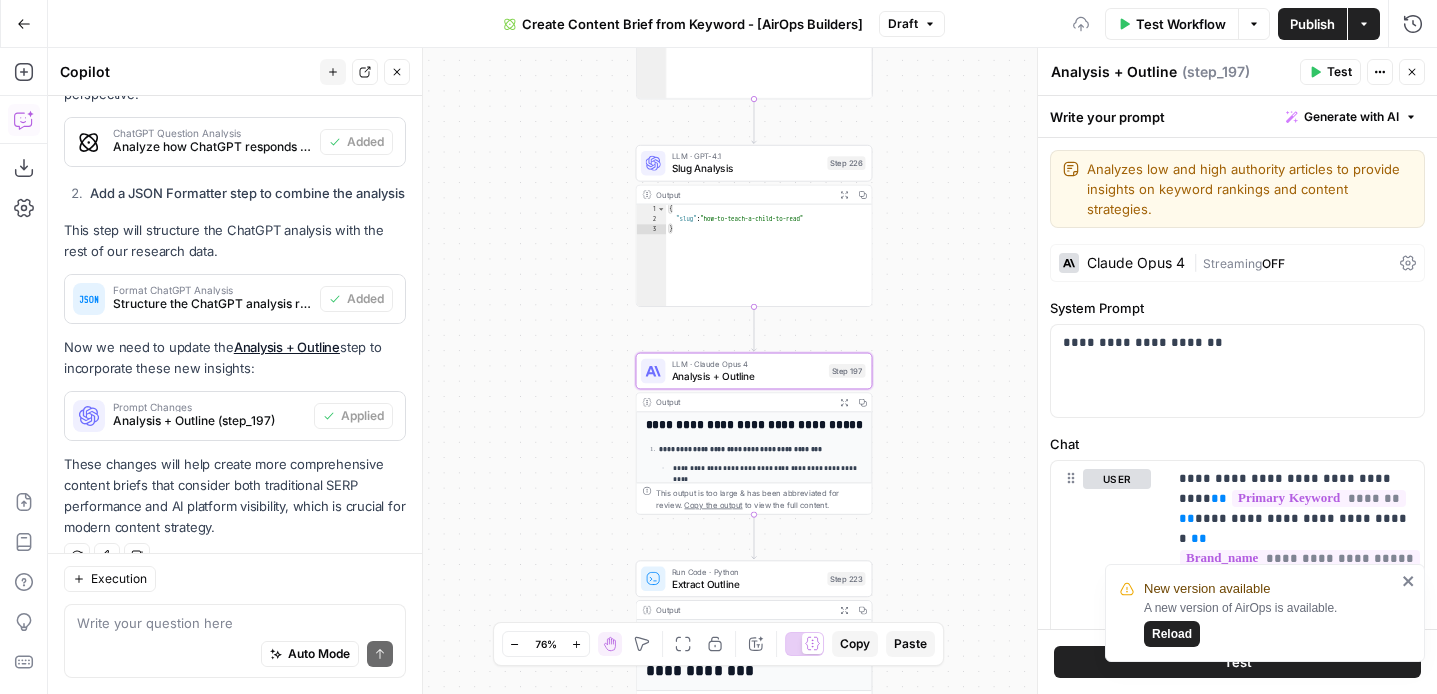 scroll, scrollTop: 625, scrollLeft: 0, axis: vertical 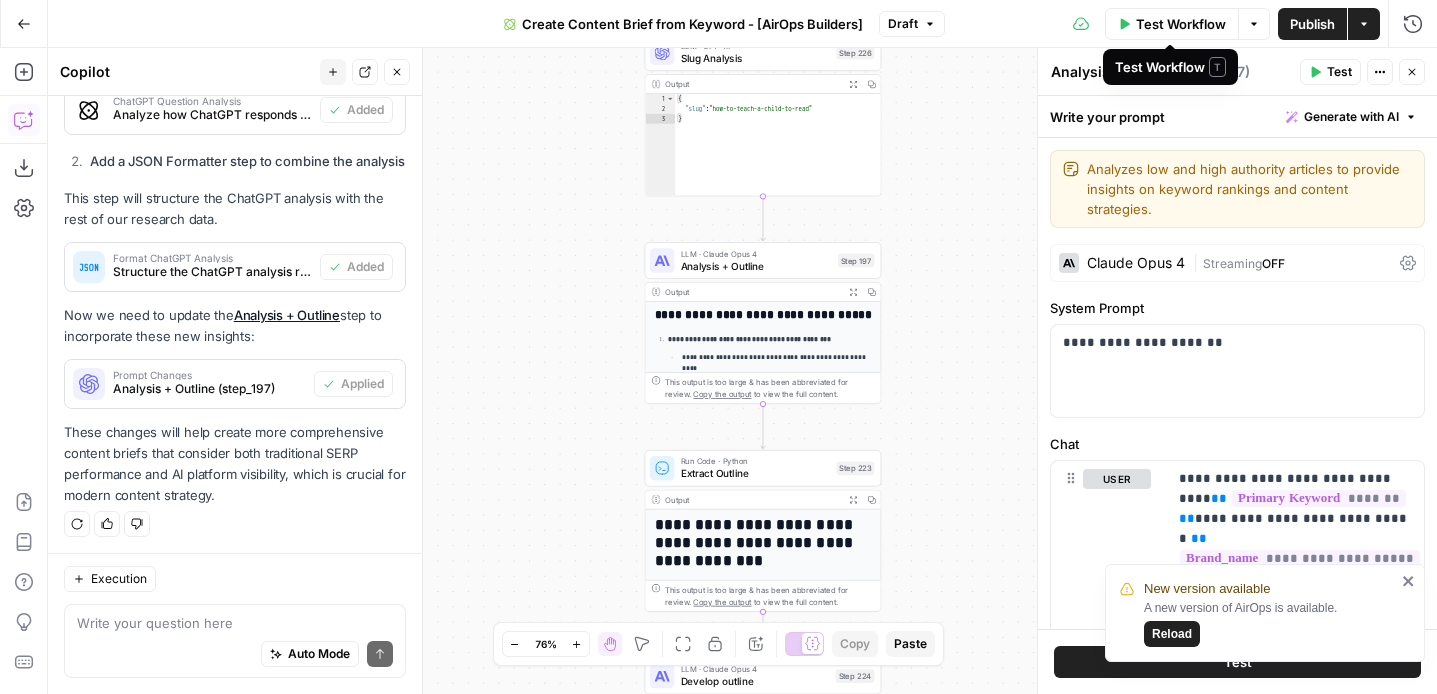 click on "Test Workflow" at bounding box center [1181, 24] 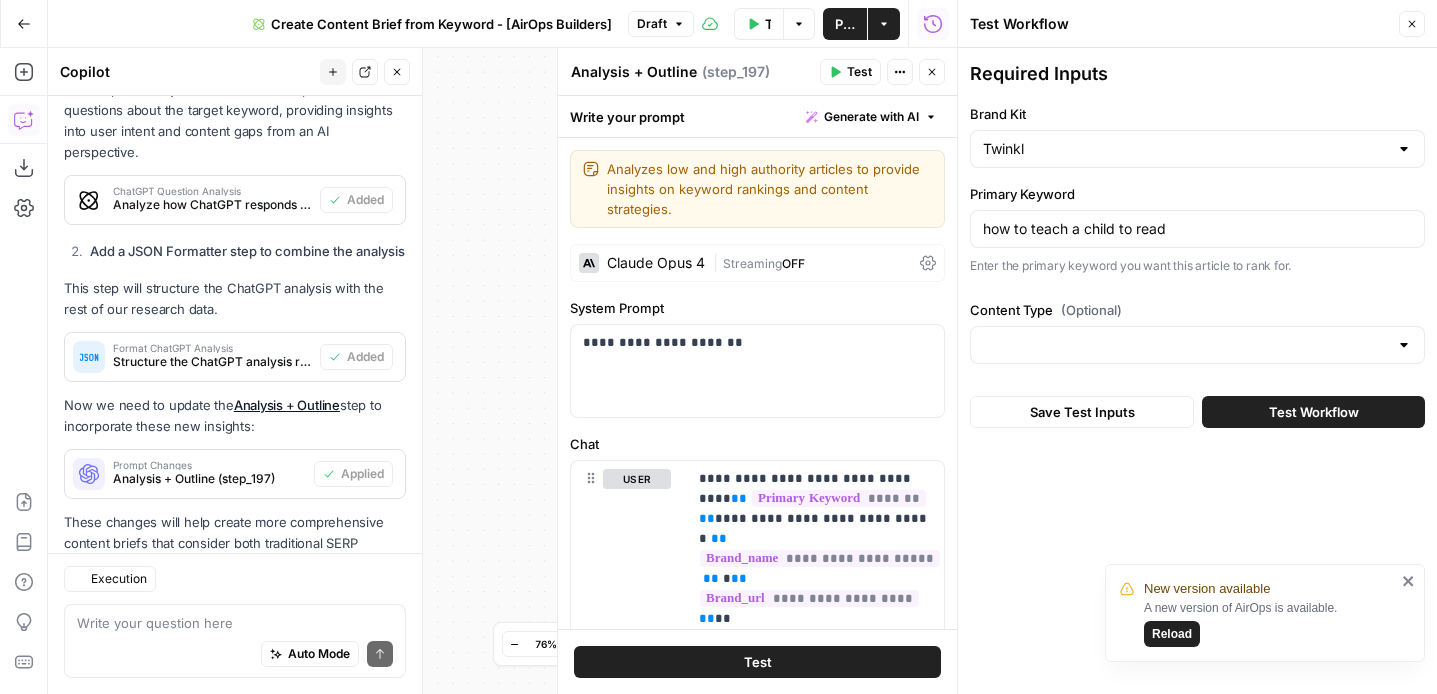 scroll, scrollTop: 625, scrollLeft: 0, axis: vertical 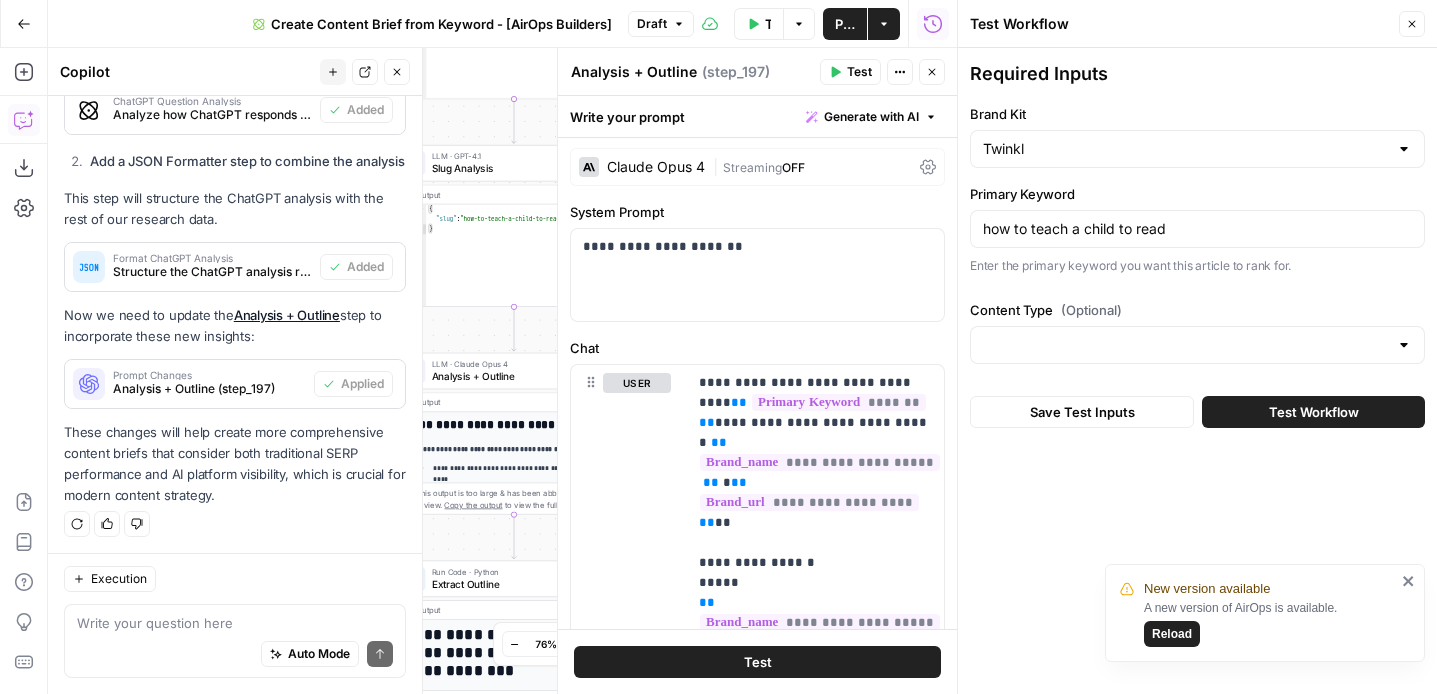 click on "Test Workflow" at bounding box center [1314, 412] 